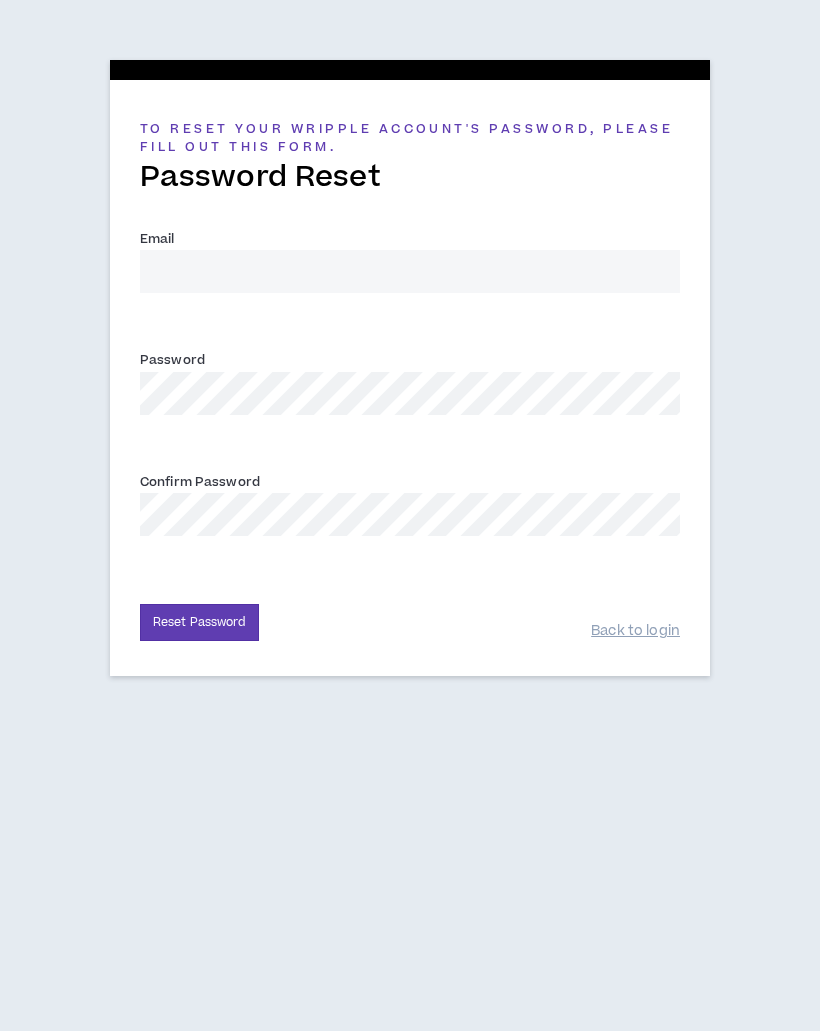 scroll, scrollTop: 0, scrollLeft: 0, axis: both 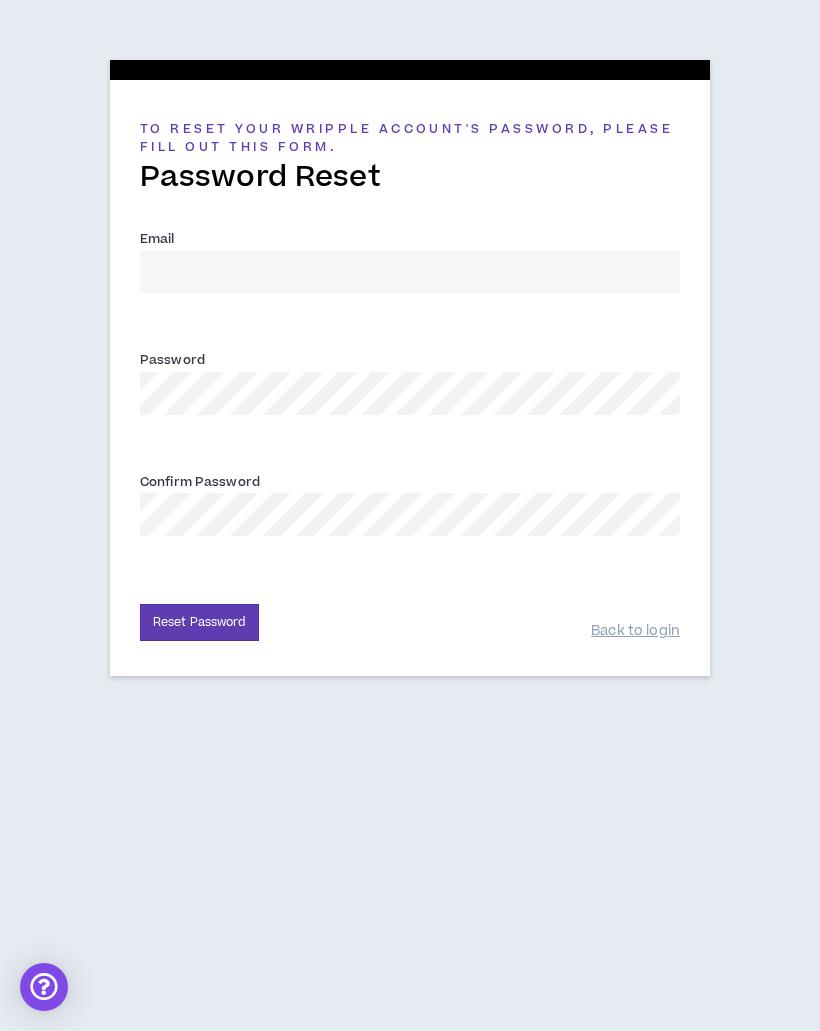 click on "Email  *" at bounding box center [410, 271] 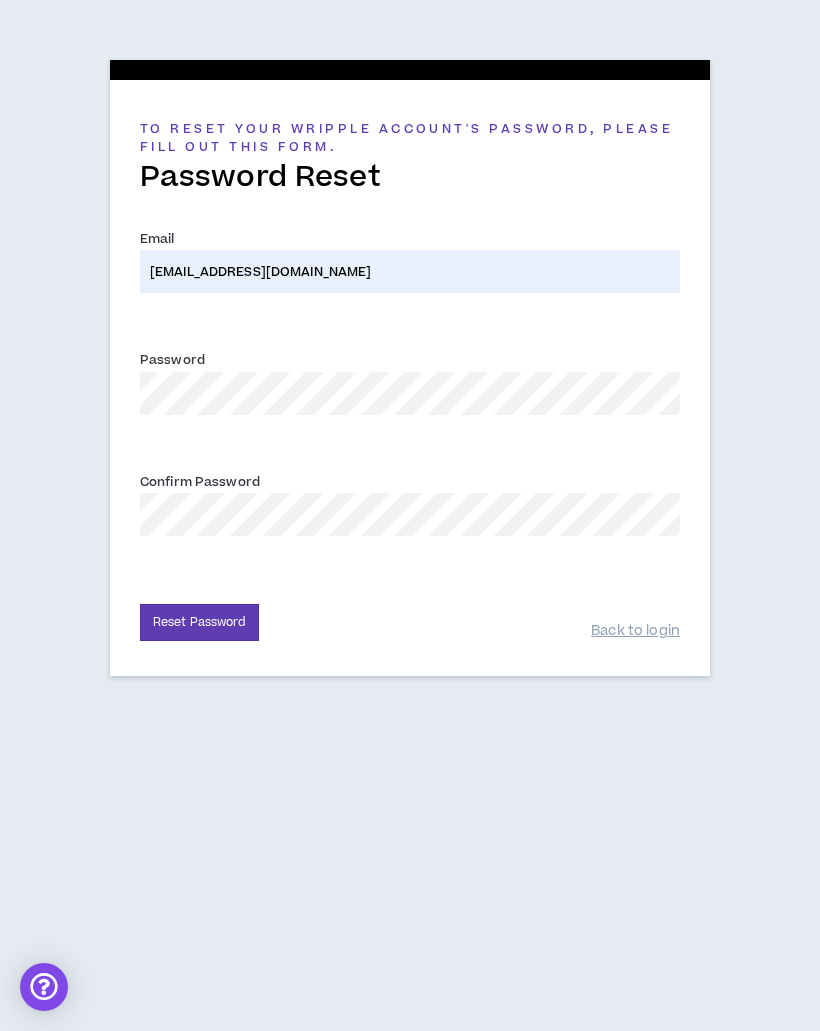 click on "Password  *" at bounding box center [410, 381] 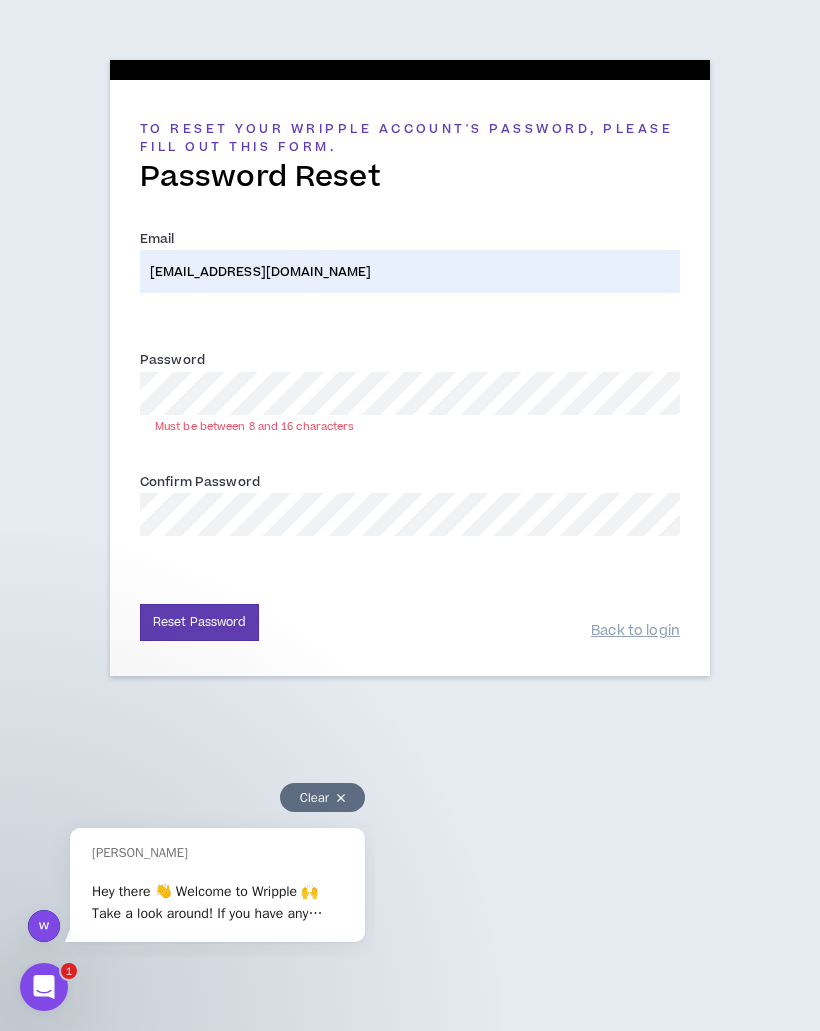 scroll, scrollTop: 0, scrollLeft: 0, axis: both 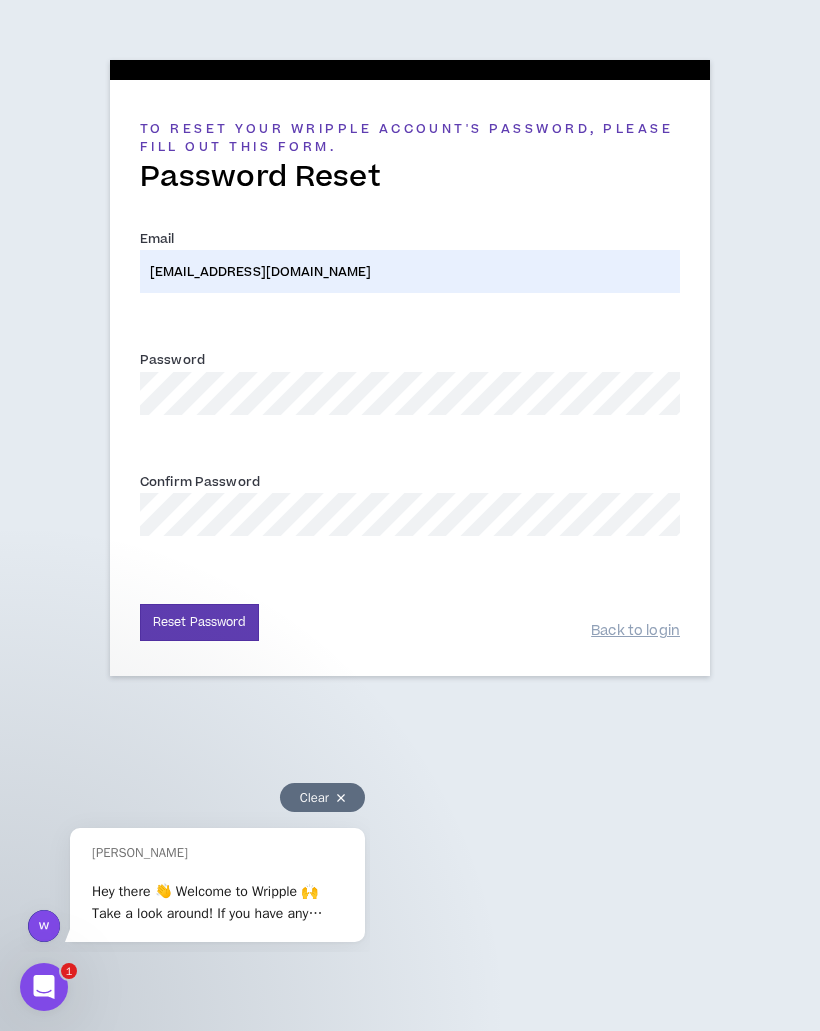 click on "Reset Password" at bounding box center (199, 622) 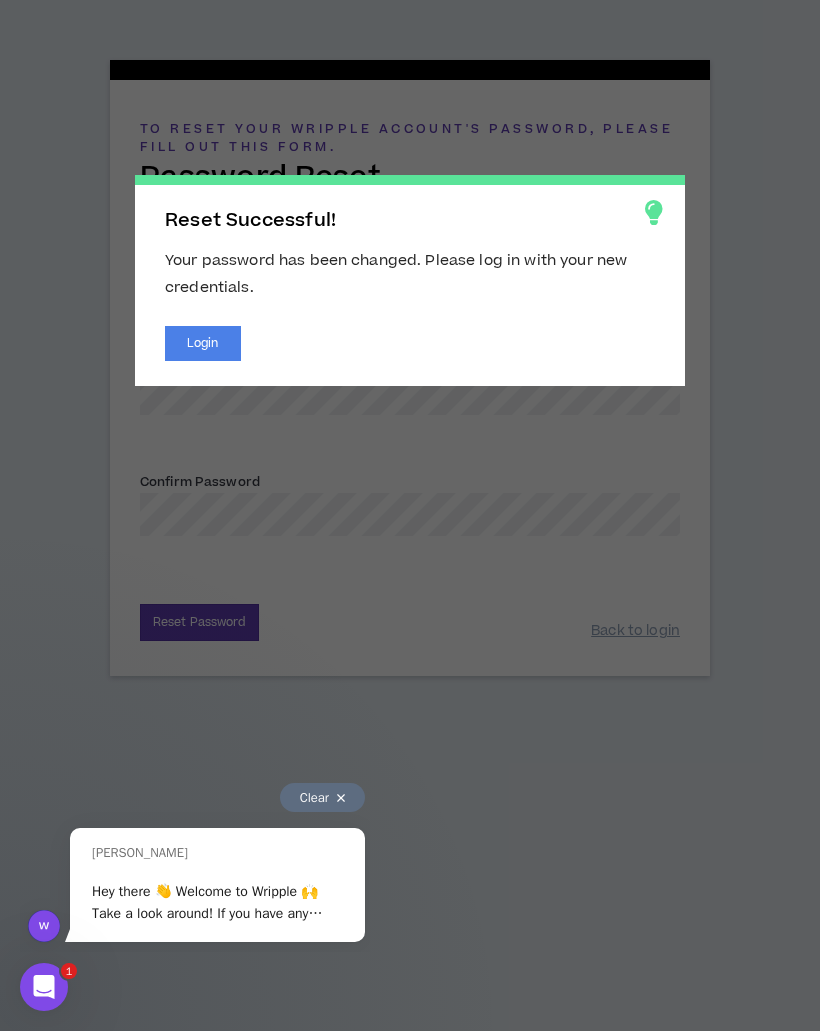 click on "Login" at bounding box center (203, 343) 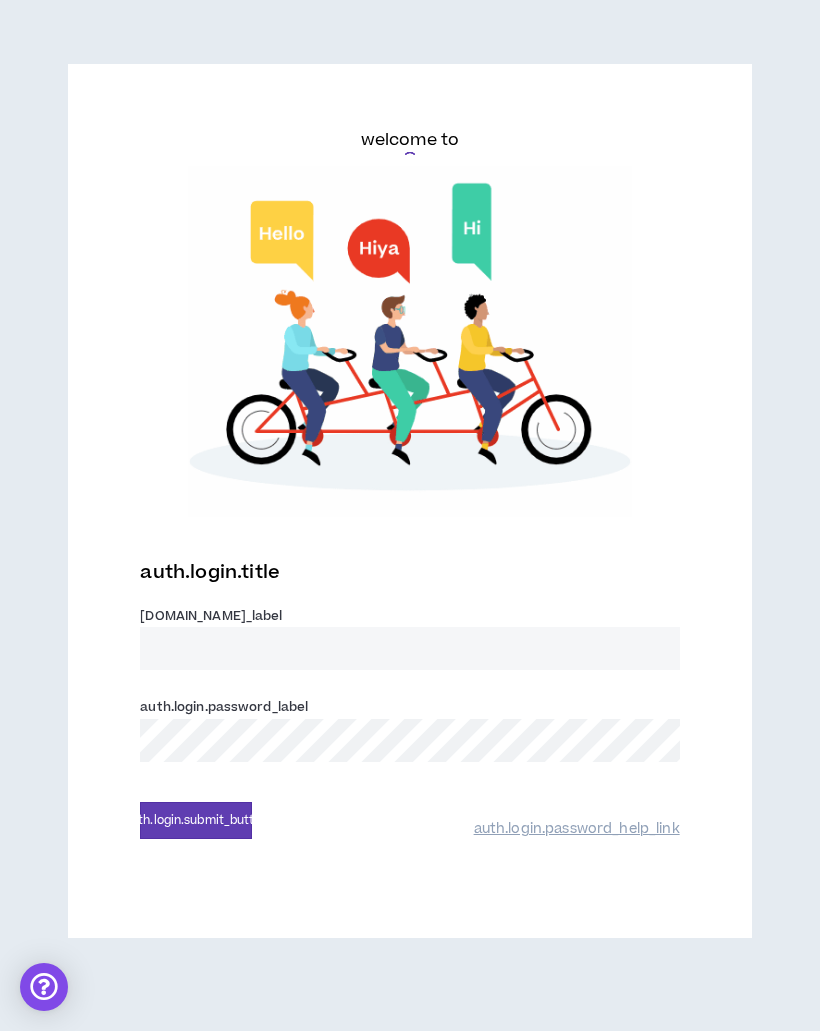 scroll, scrollTop: 0, scrollLeft: 0, axis: both 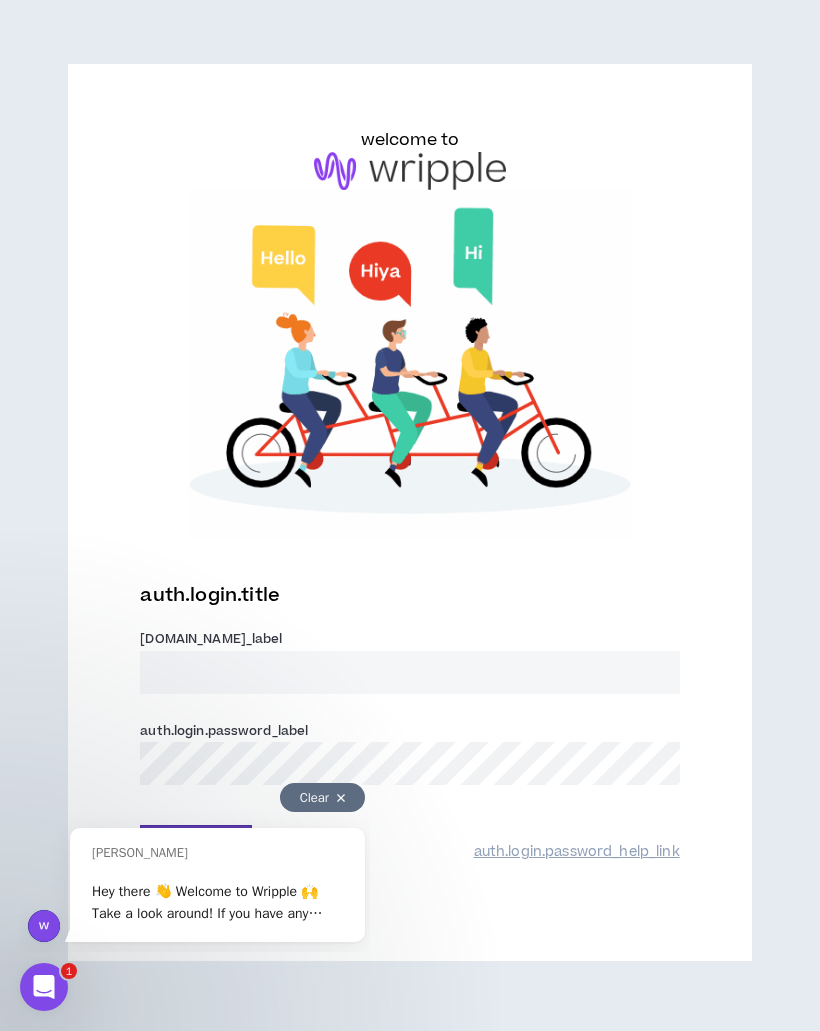 click on "[DOMAIN_NAME]_label  *" at bounding box center [409, 672] 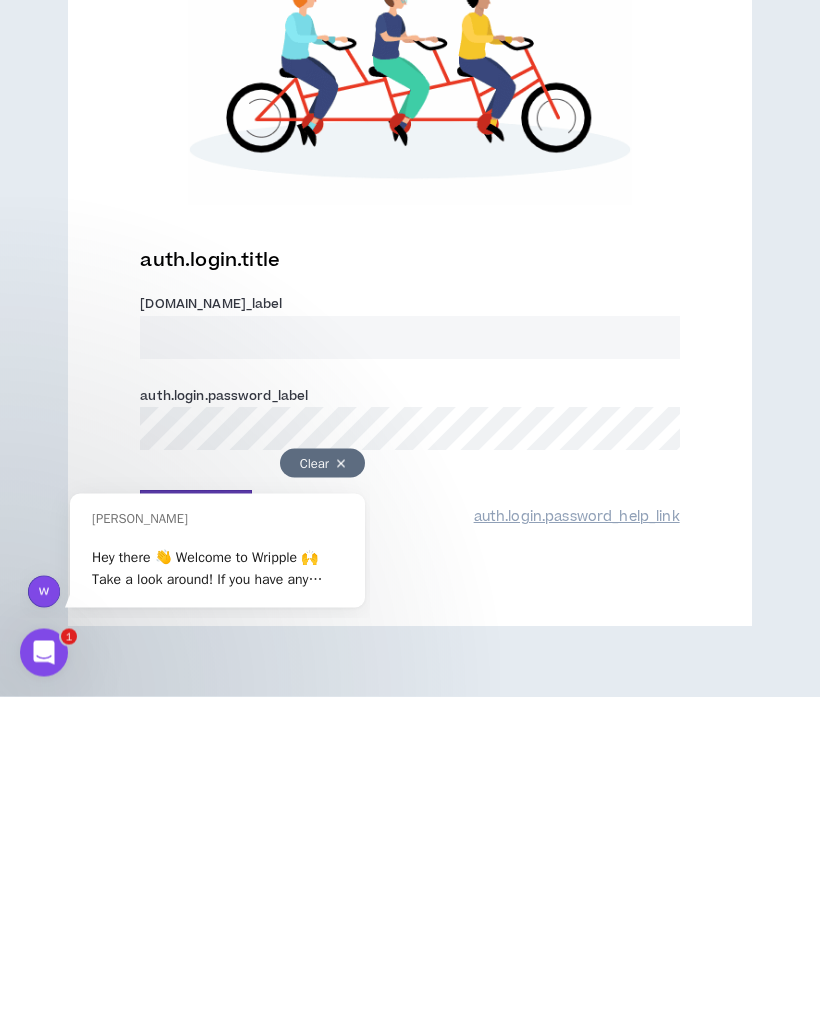 type on "[EMAIL_ADDRESS][DOMAIN_NAME]" 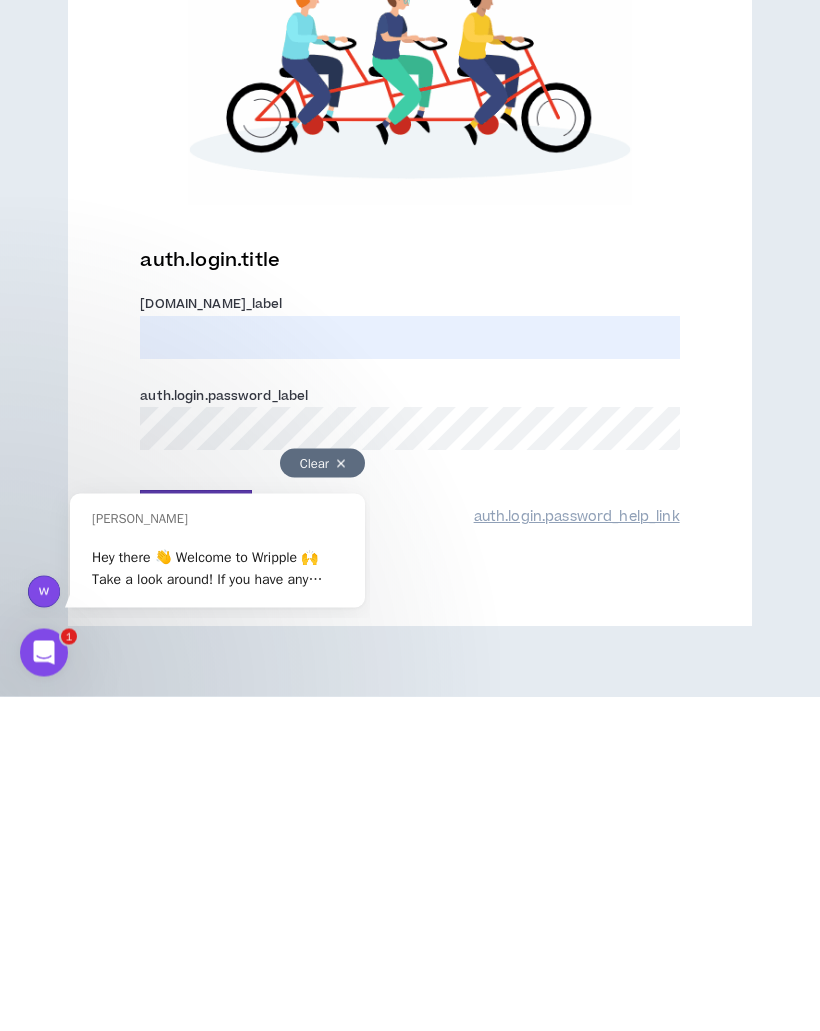 scroll, scrollTop: 9, scrollLeft: 0, axis: vertical 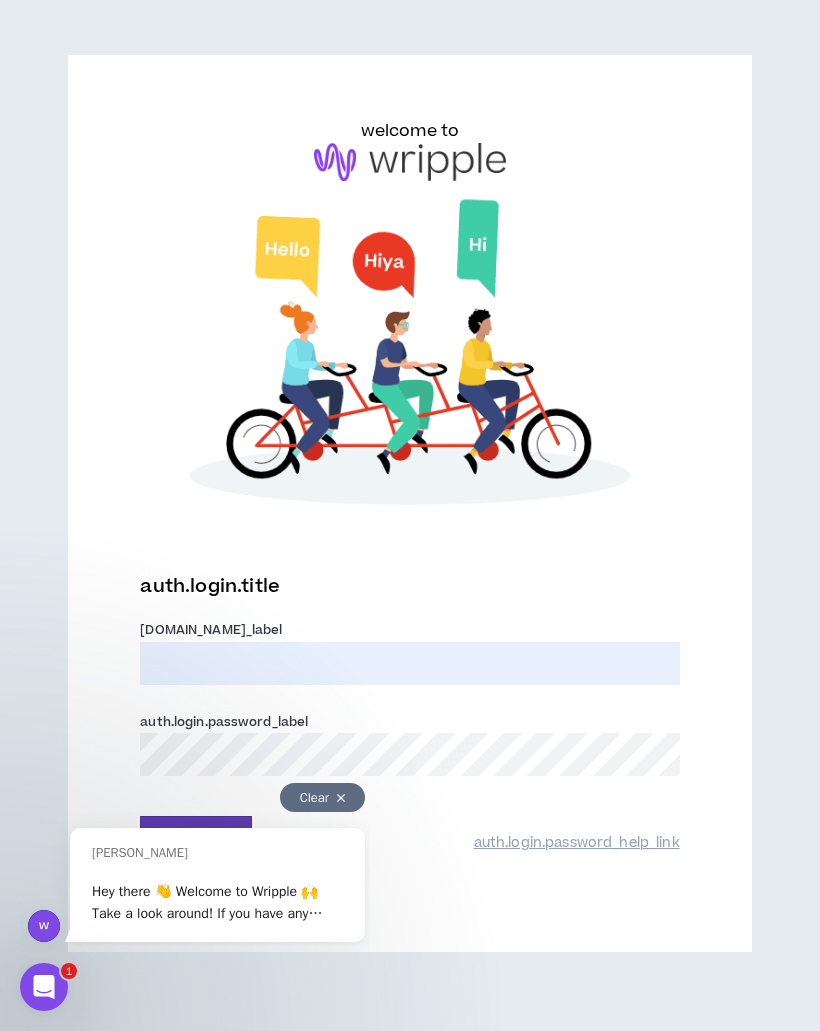 type on "[EMAIL_ADDRESS][DOMAIN_NAME]" 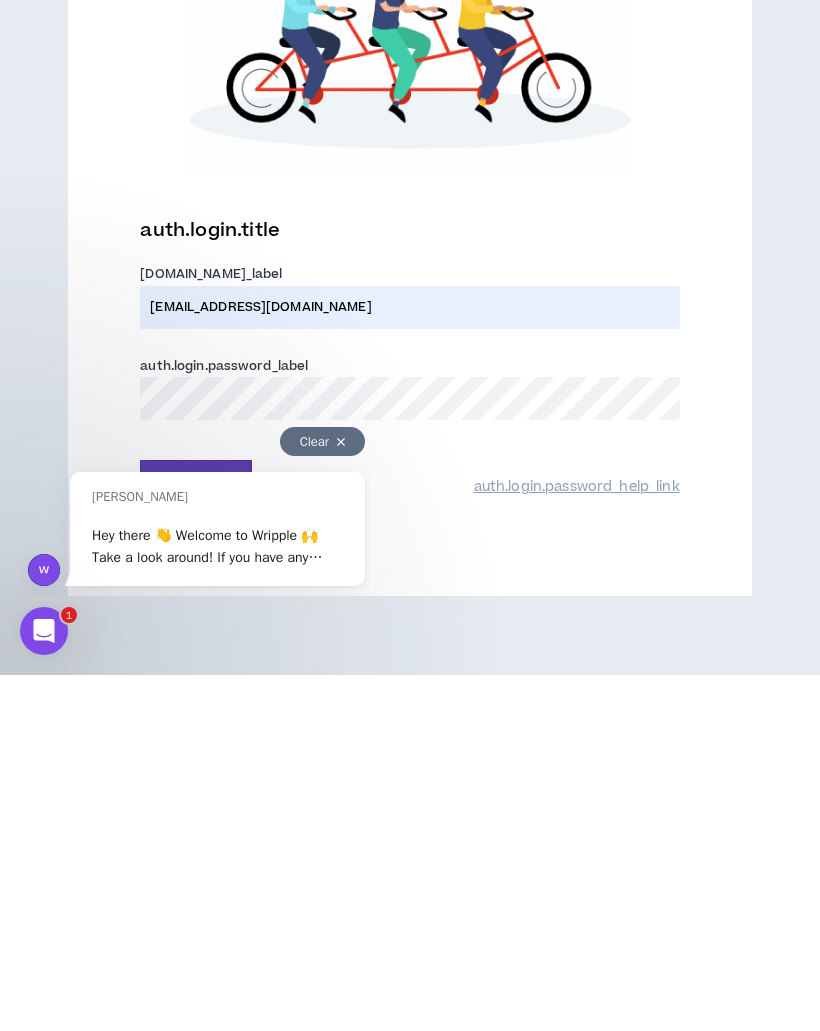 click on "welcome to auth.login.title   [DOMAIN_NAME]_label  * [EMAIL_ADDRESS][DOMAIN_NAME] [DOMAIN_NAME]_label  * auth.login.submit_button auth.login.password_help_link" at bounding box center (410, 511) 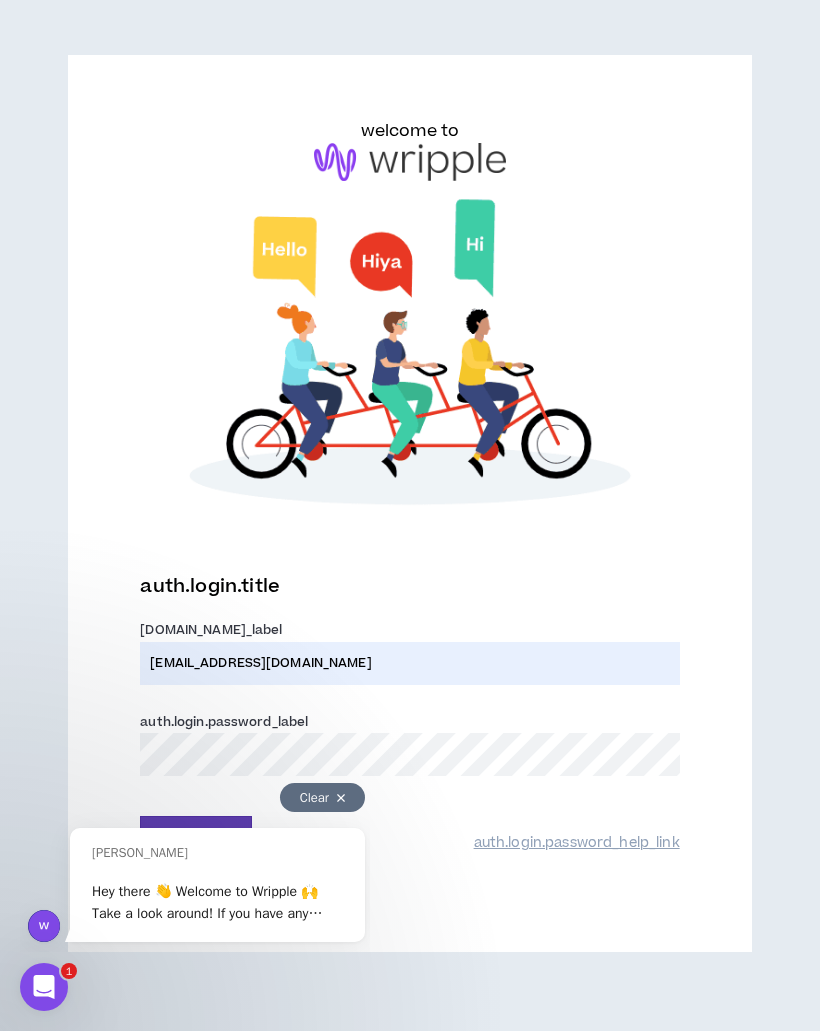 click on "[PERSON_NAME] Hey there 👋 Welcome to Wripple 🙌 Take a look around! If you have any questions, just reply to this message. [PERSON_NAME]" at bounding box center [195, 880] 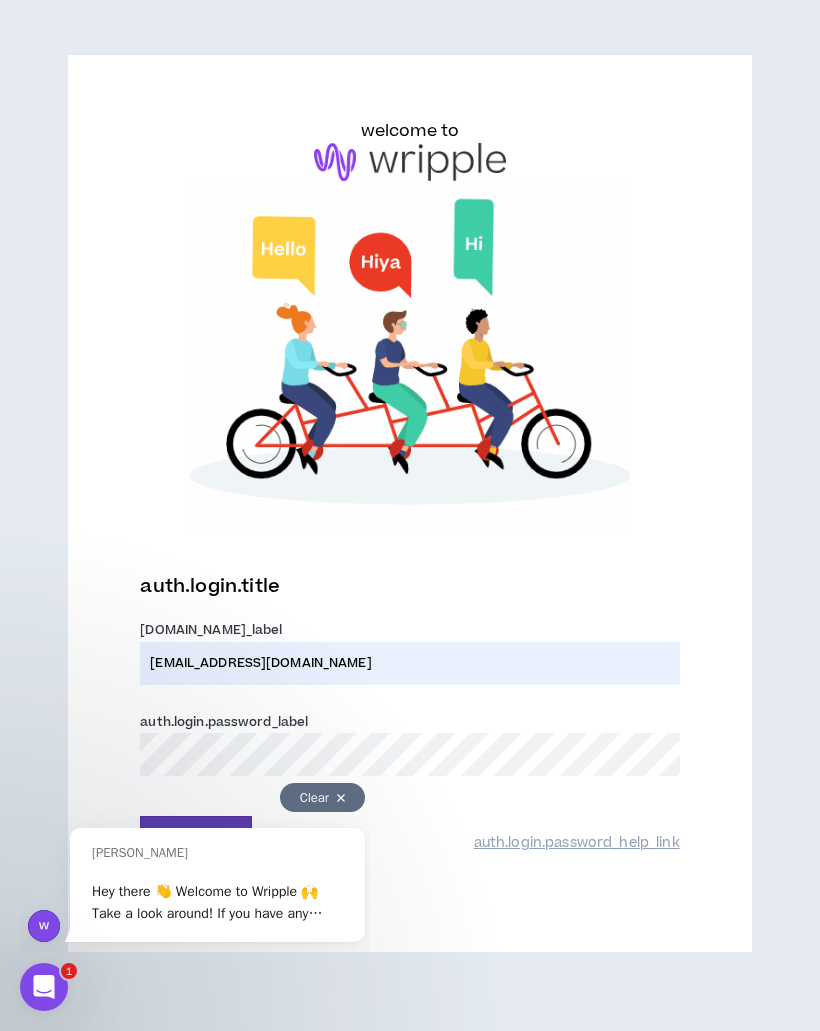 click on "Clear" at bounding box center (322, 797) 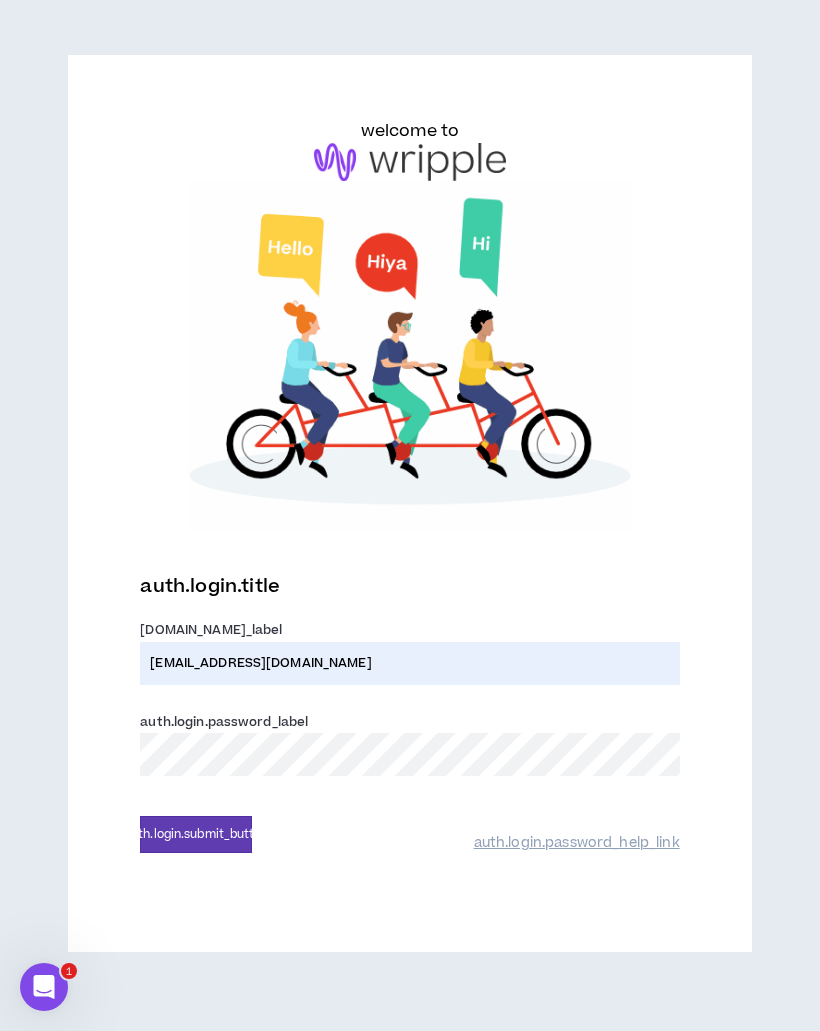 click on "auth.login.submit_button" at bounding box center (196, 834) 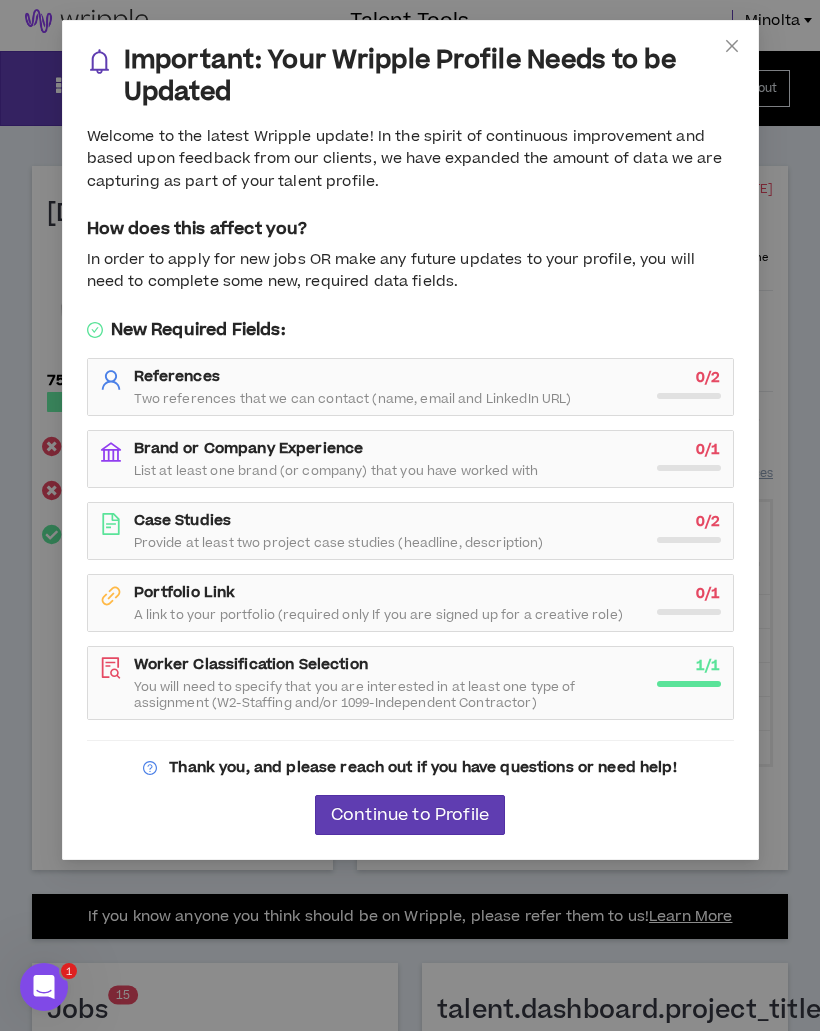 click on "References Two references that we can contact (name, email and LinkedIn URL)" at bounding box center [389, 387] 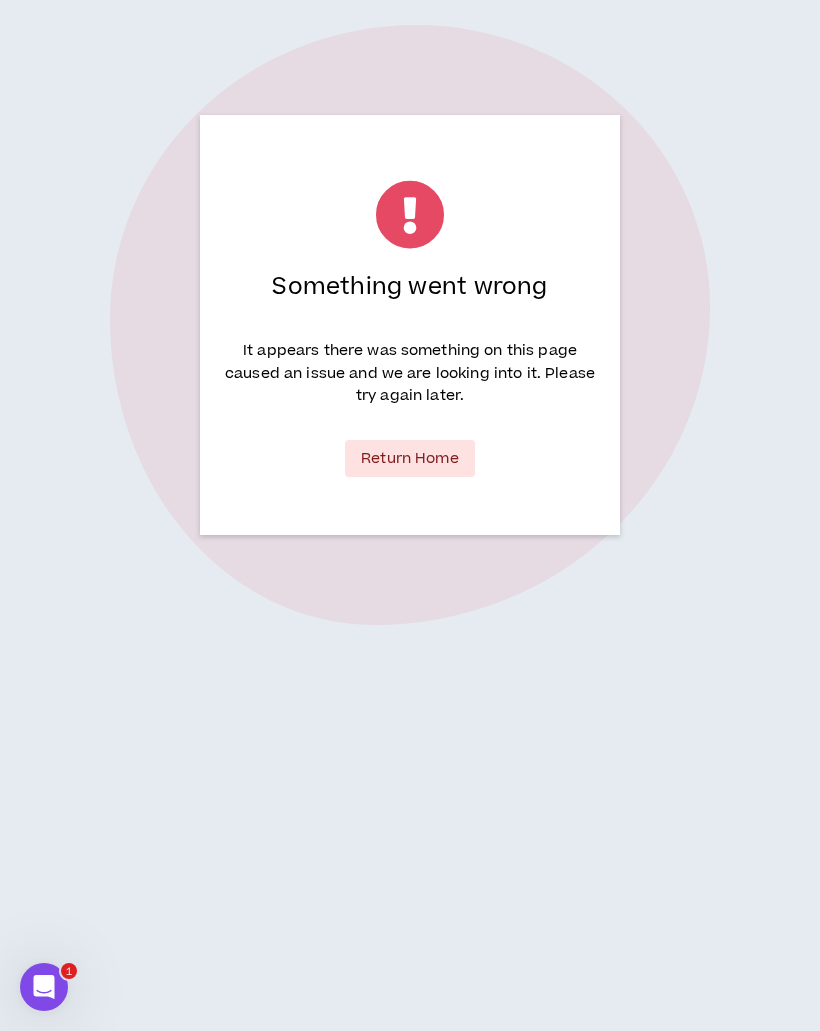 click on "Return Home" at bounding box center (410, 458) 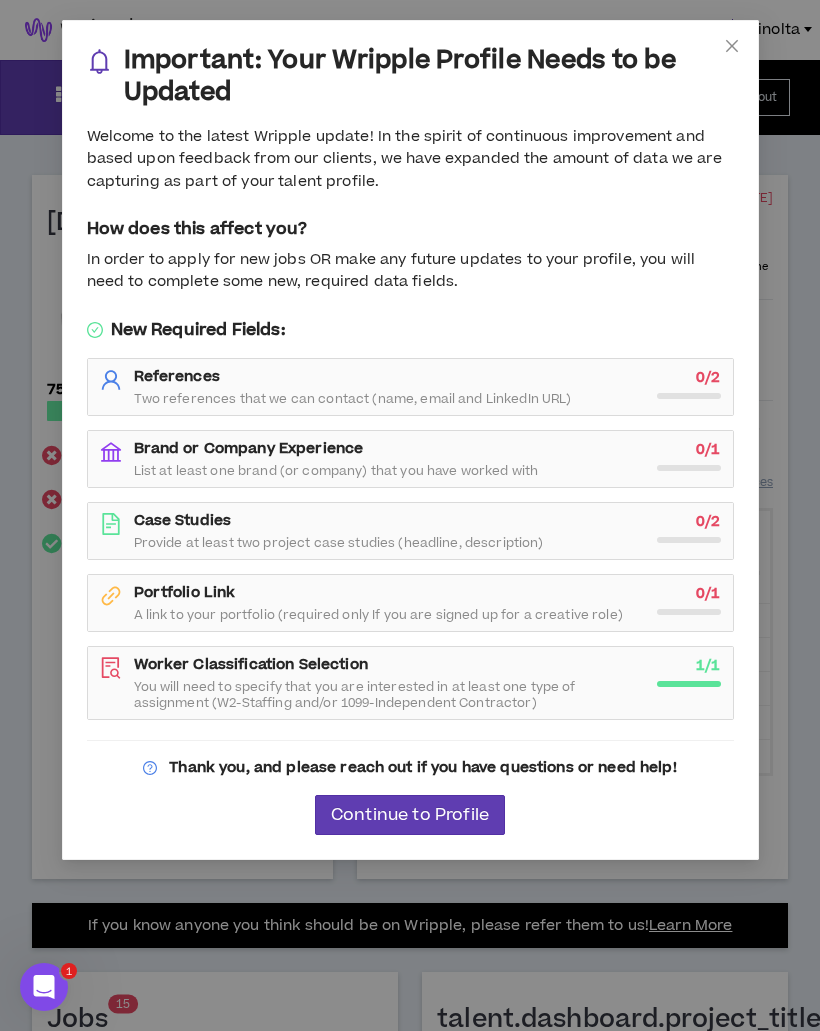 click at bounding box center [689, 612] 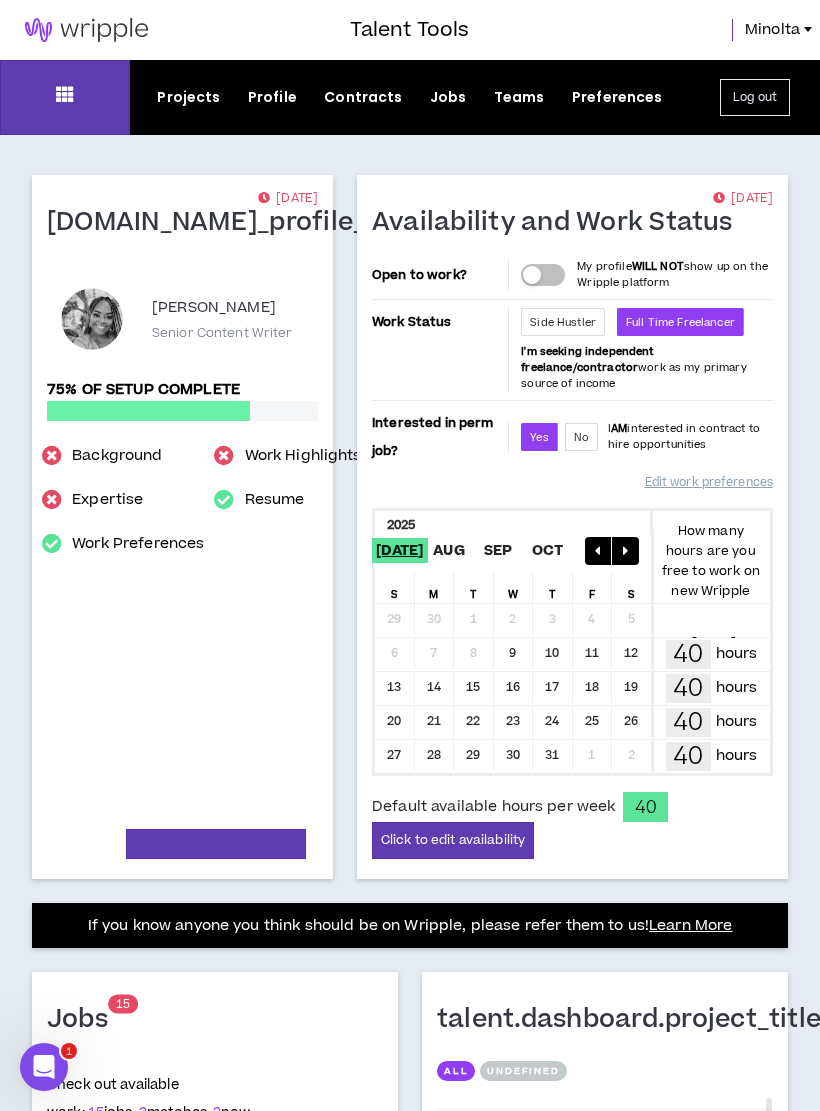 click at bounding box center (532, 275) 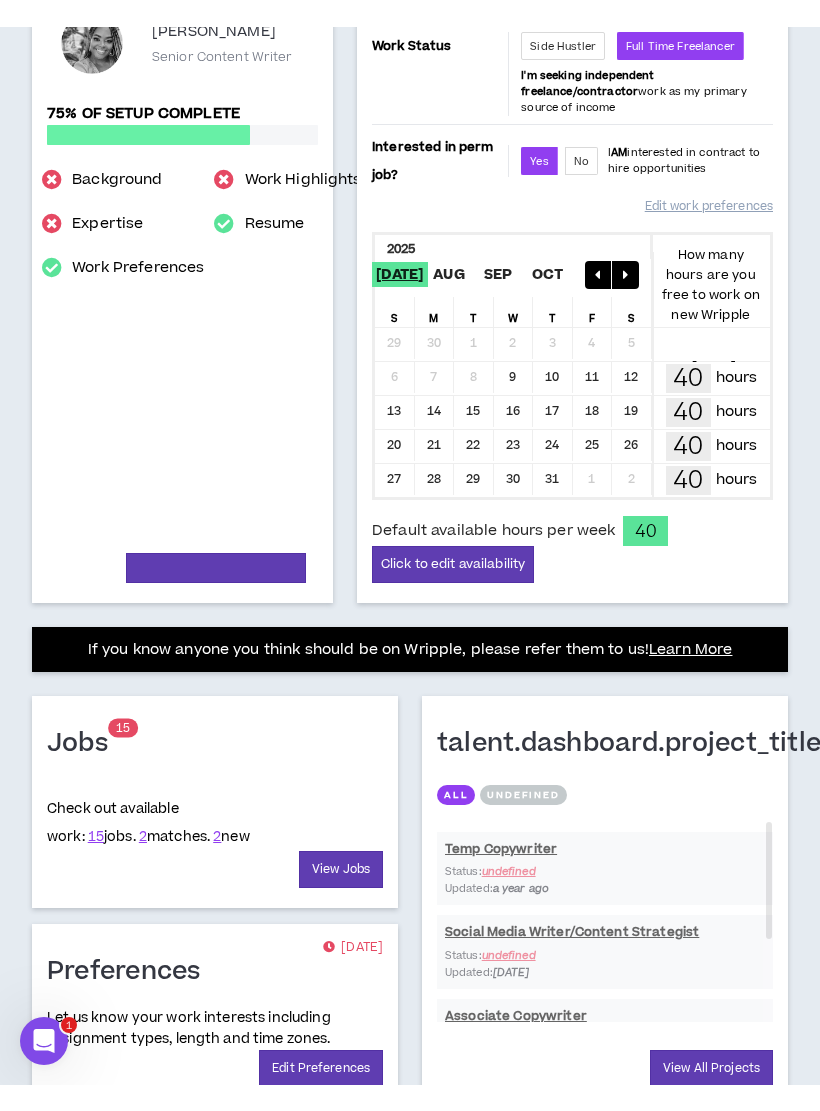 scroll, scrollTop: 250, scrollLeft: 0, axis: vertical 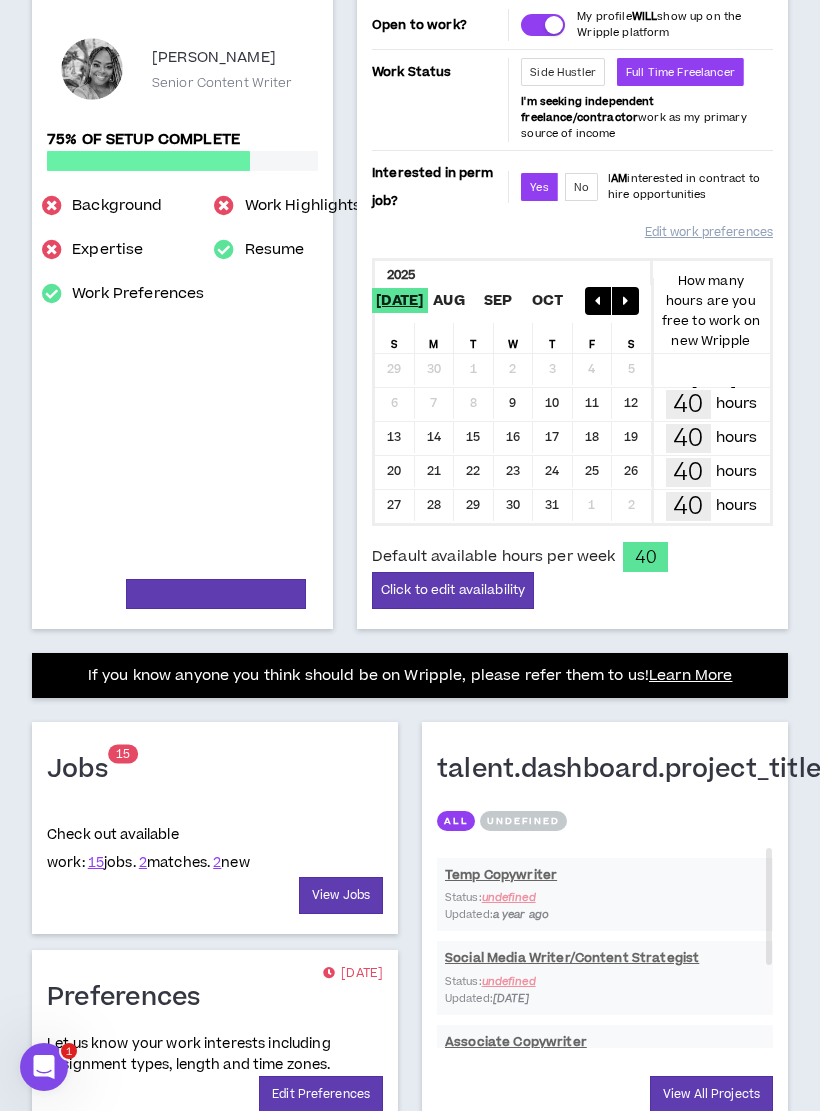 click on "15" at bounding box center (96, 863) 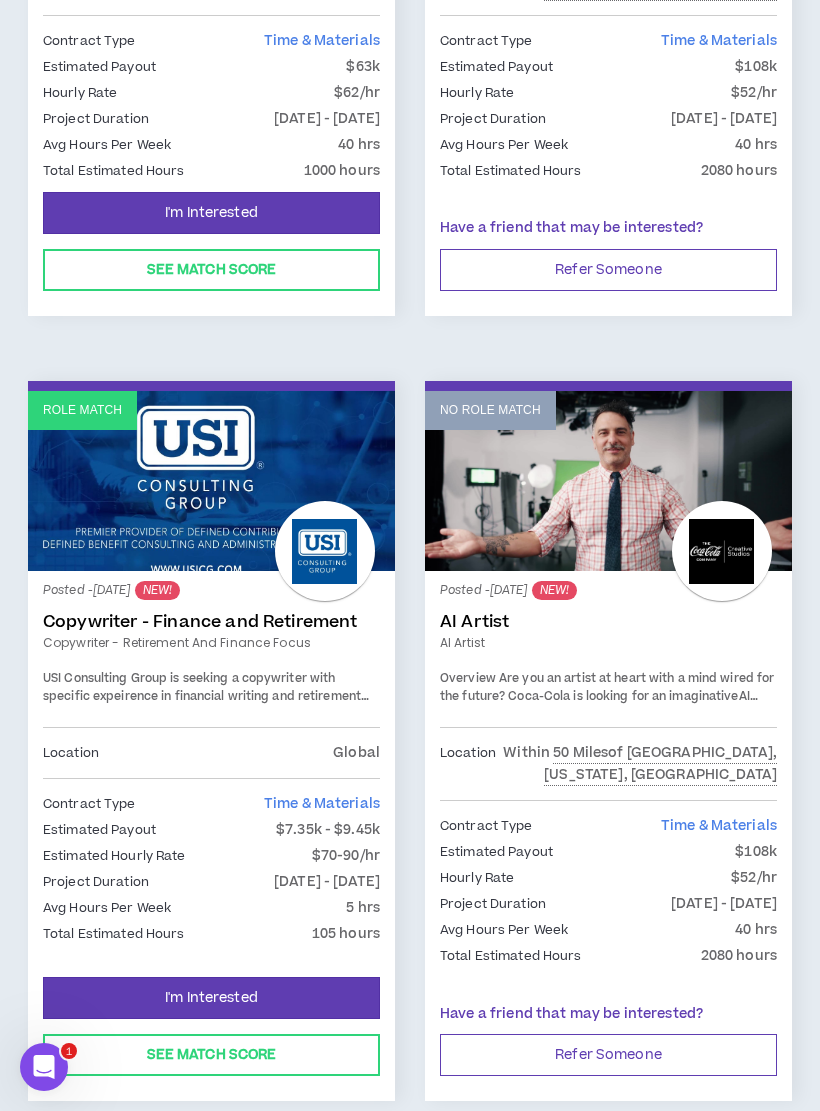 scroll, scrollTop: 4750, scrollLeft: 0, axis: vertical 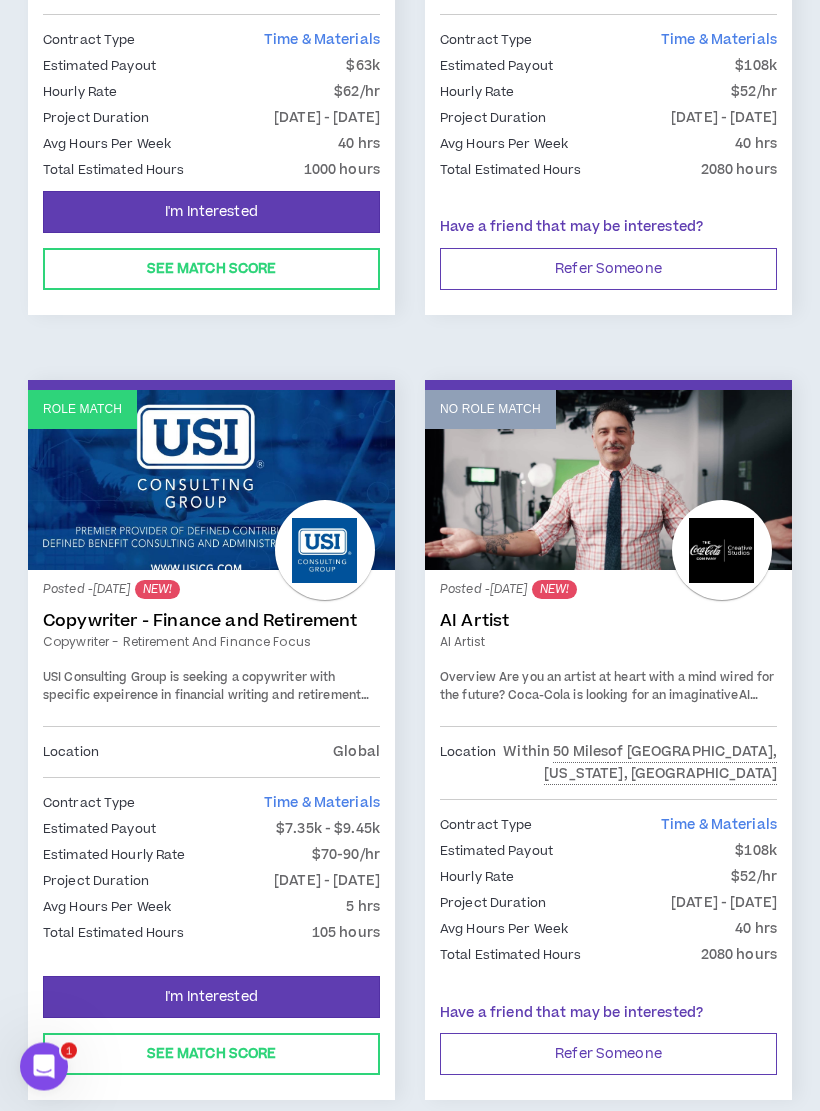 click on "I'm Interested" at bounding box center (211, 998) 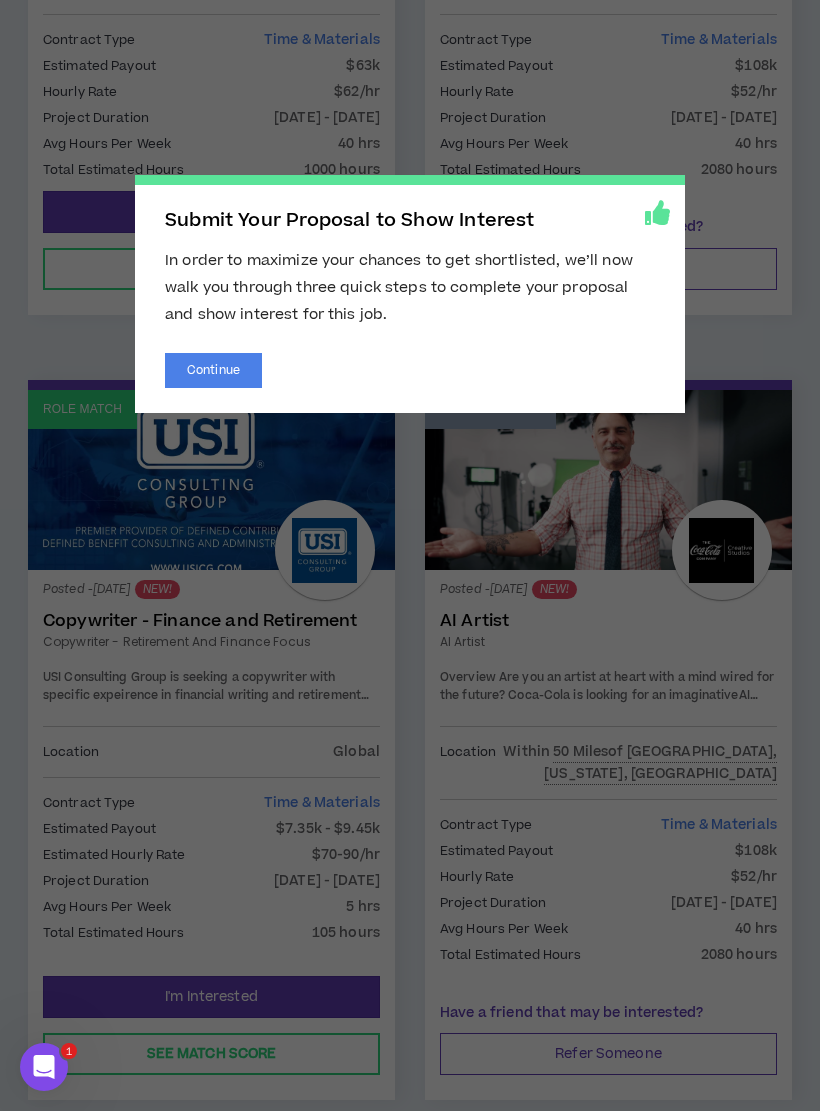 click on "Continue" at bounding box center (213, 370) 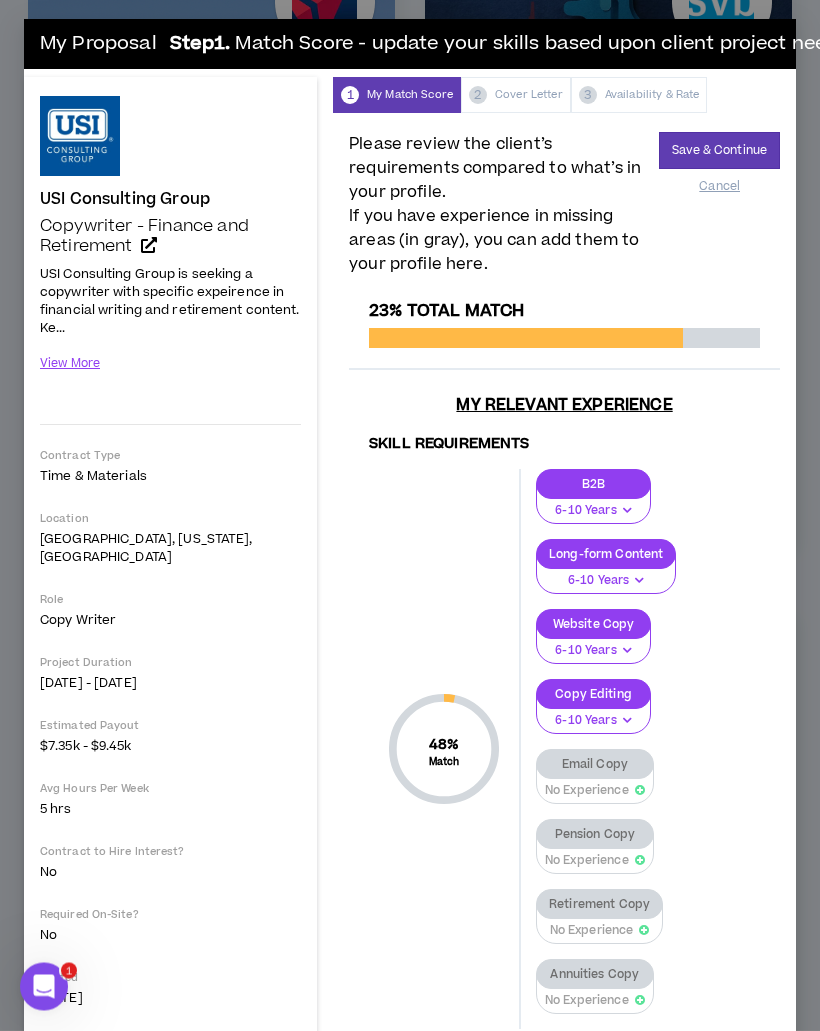 scroll, scrollTop: 0, scrollLeft: 0, axis: both 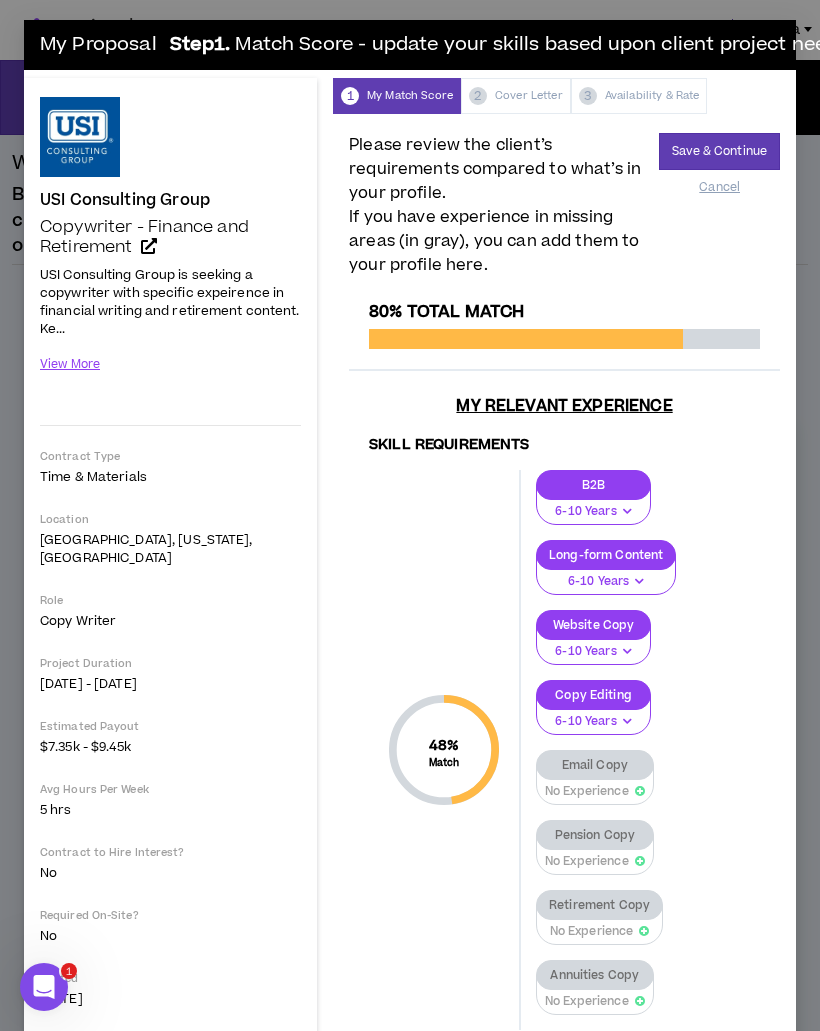 click at bounding box center (627, 511) 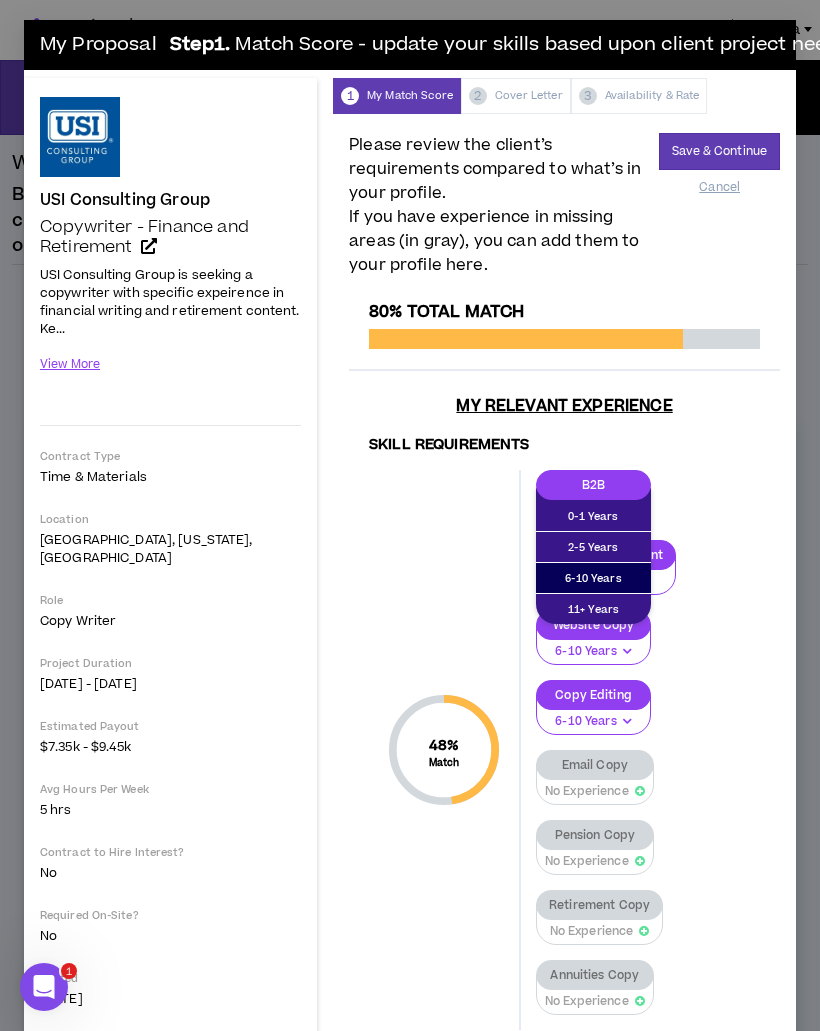 click on "0-1 Years 2-5 Years 6-10 Years 11+ Years" at bounding box center (593, 555) 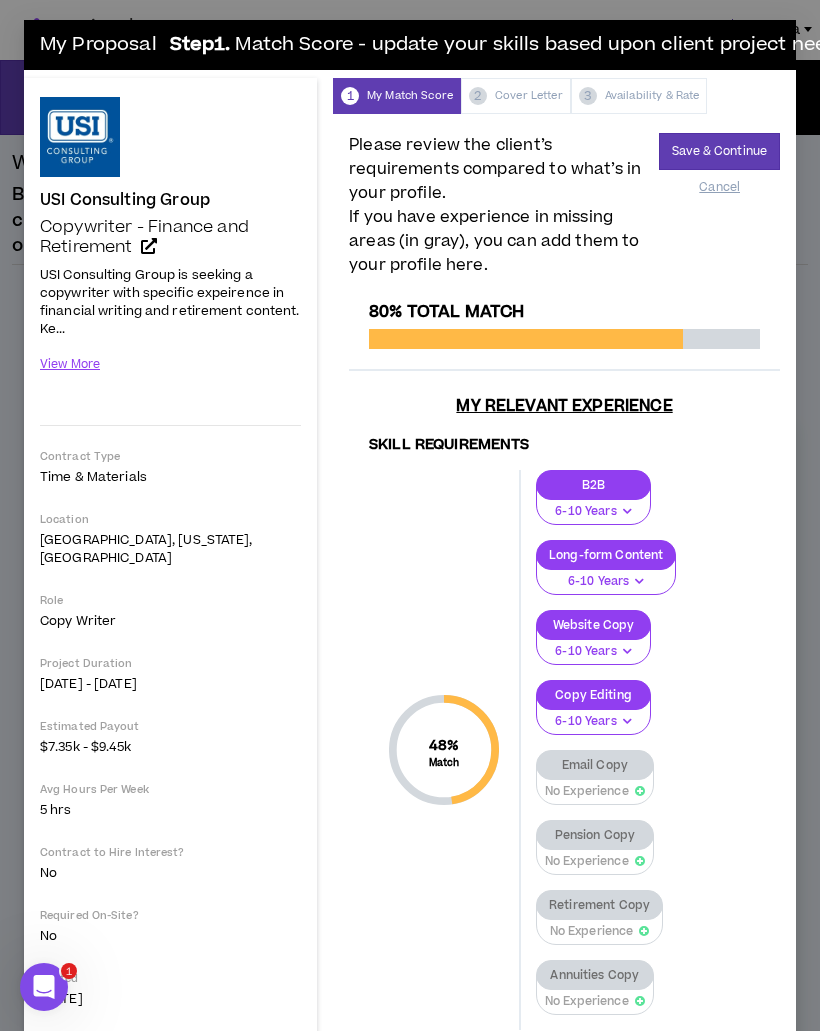 click on "B2B 6-10 Years 0-1 Years 2-5 Years 6-10 Years 11+ Years Long-form Content 6-10 Years 0-1 Years 2-5 Years 6-10 Years 11+ Years Website Copy 6-10 Years 0-1 Years 2-5 Years 6-10 Years 11+ Years Copy Editing 6-10 Years 0-1 Years 2-5 Years 6-10 Years 11+ Years Email Copy No Experience 0-1 Years 2-5 Years 6-10 Years 11+ Years Pension Copy No Experience 0-1 Years 2-5 Years 6-10 Years 11+ Years Retirement Copy No Experience 0-1 Years 2-5 Years 6-10 Years 11+ Years Annuities Copy No Experience 0-1 Years 2-5 Years 6-10 Years 11+ Years" at bounding box center [640, 750] 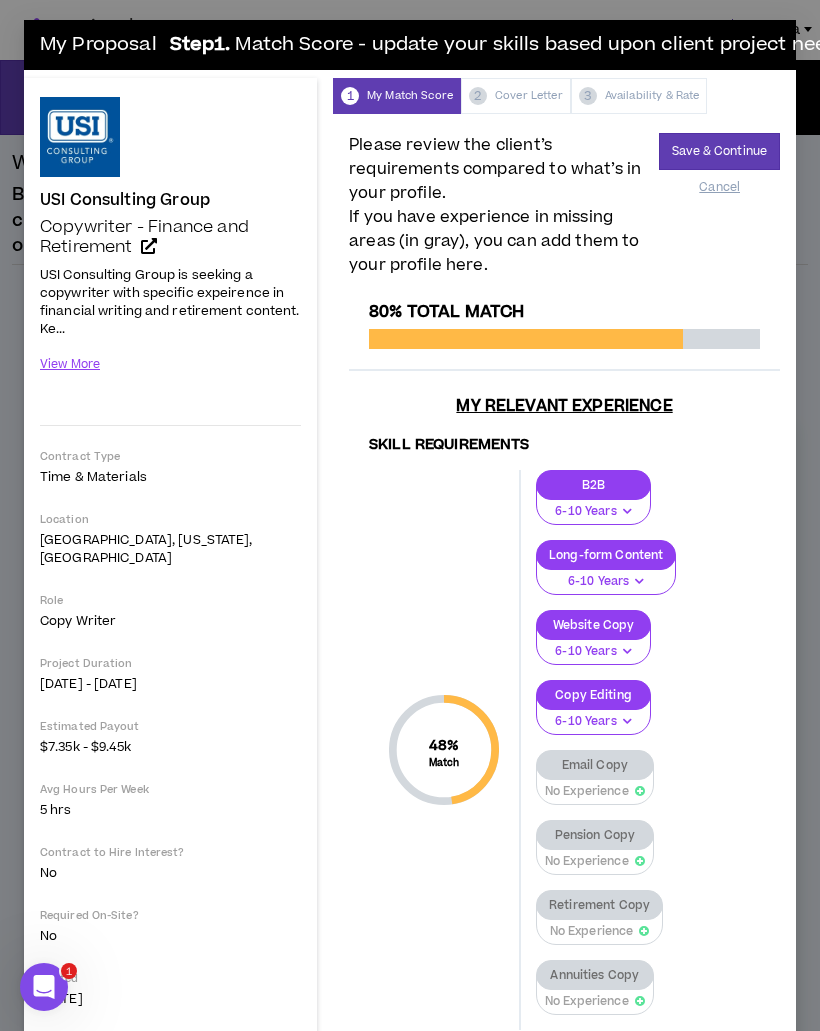 click on "B2B 6-10 Years 0-1 Years 2-5 Years 6-10 Years 11+ Years Long-form Content 6-10 Years 0-1 Years 2-5 Years 6-10 Years 11+ Years Website Copy 6-10 Years 0-1 Years 2-5 Years 6-10 Years 11+ Years Copy Editing 6-10 Years 0-1 Years 2-5 Years 6-10 Years 11+ Years Email Copy No Experience 0-1 Years 2-5 Years 6-10 Years 11+ Years Pension Copy No Experience 0-1 Years 2-5 Years 6-10 Years 11+ Years Retirement Copy No Experience 0-1 Years 2-5 Years 6-10 Years 11+ Years Annuities Copy No Experience 0-1 Years 2-5 Years 6-10 Years 11+ Years" at bounding box center (640, 750) 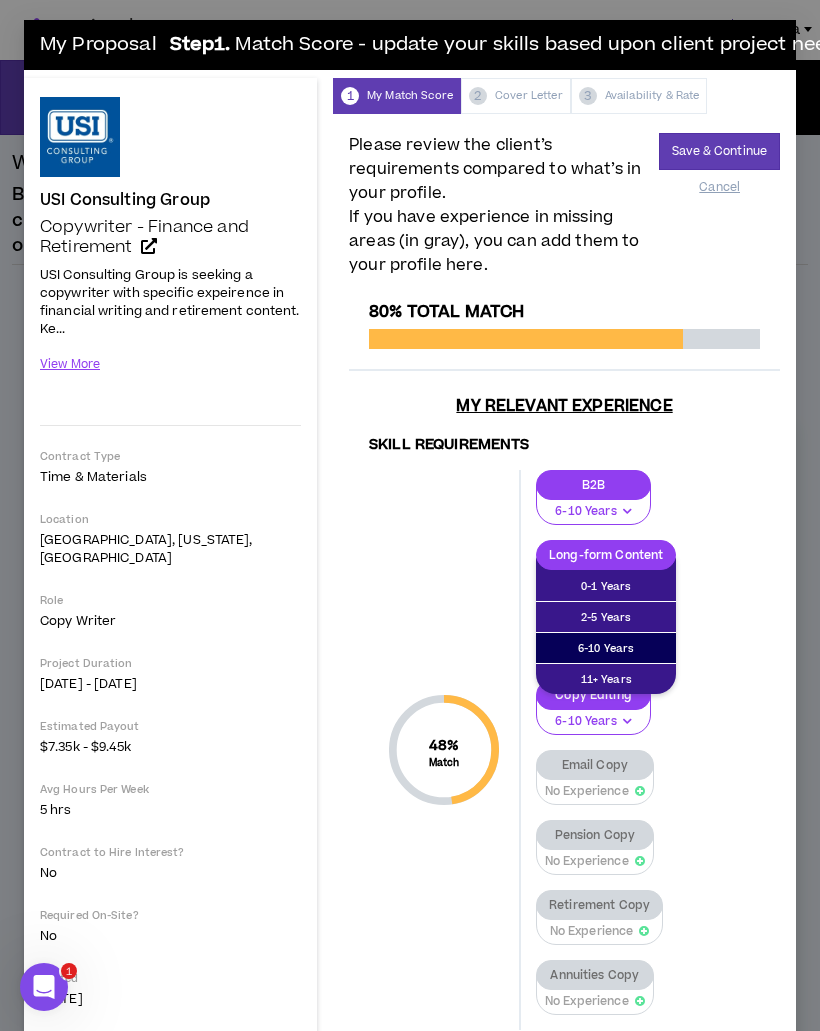 click on "0-1 Years 2-5 Years 6-10 Years 11+ Years" at bounding box center [606, 625] 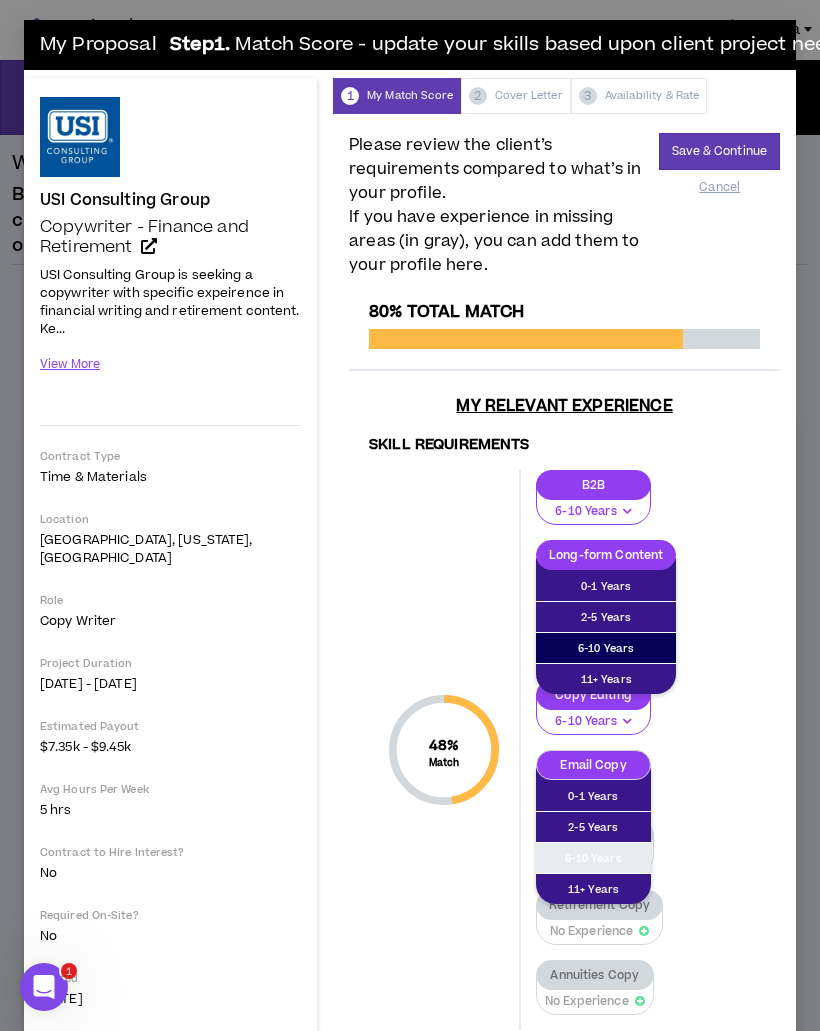 click on "6-10 Years" at bounding box center (593, 858) 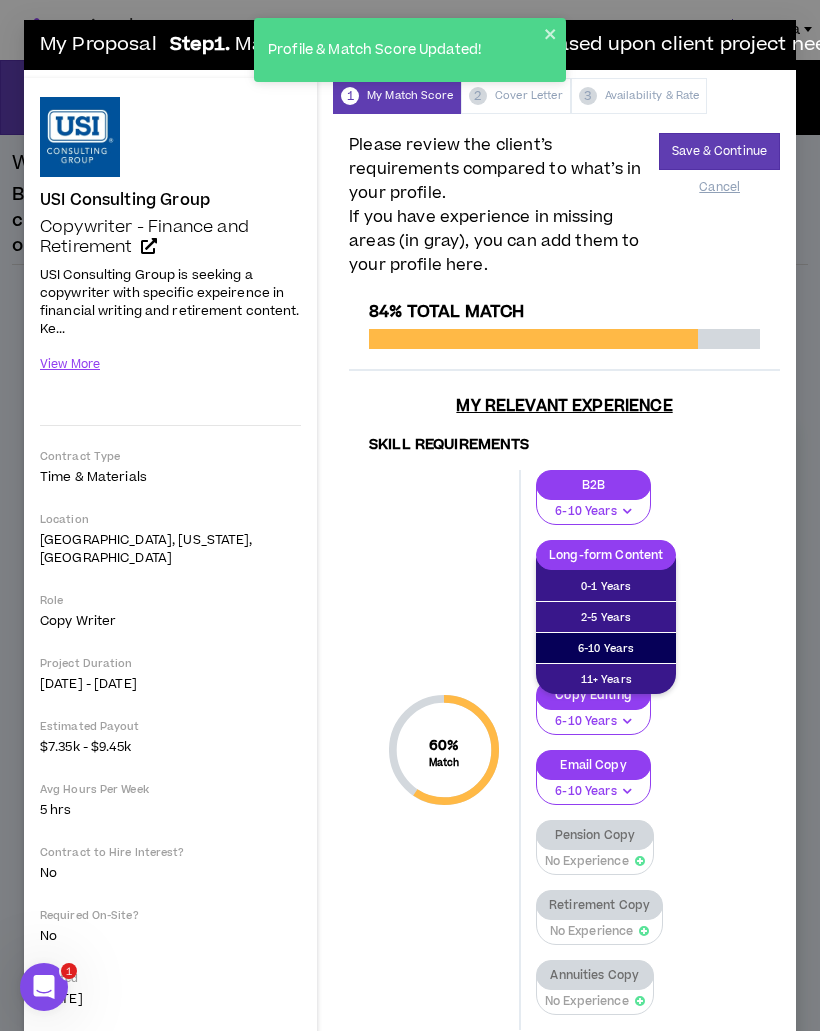 click on "No Experience" at bounding box center [587, 861] 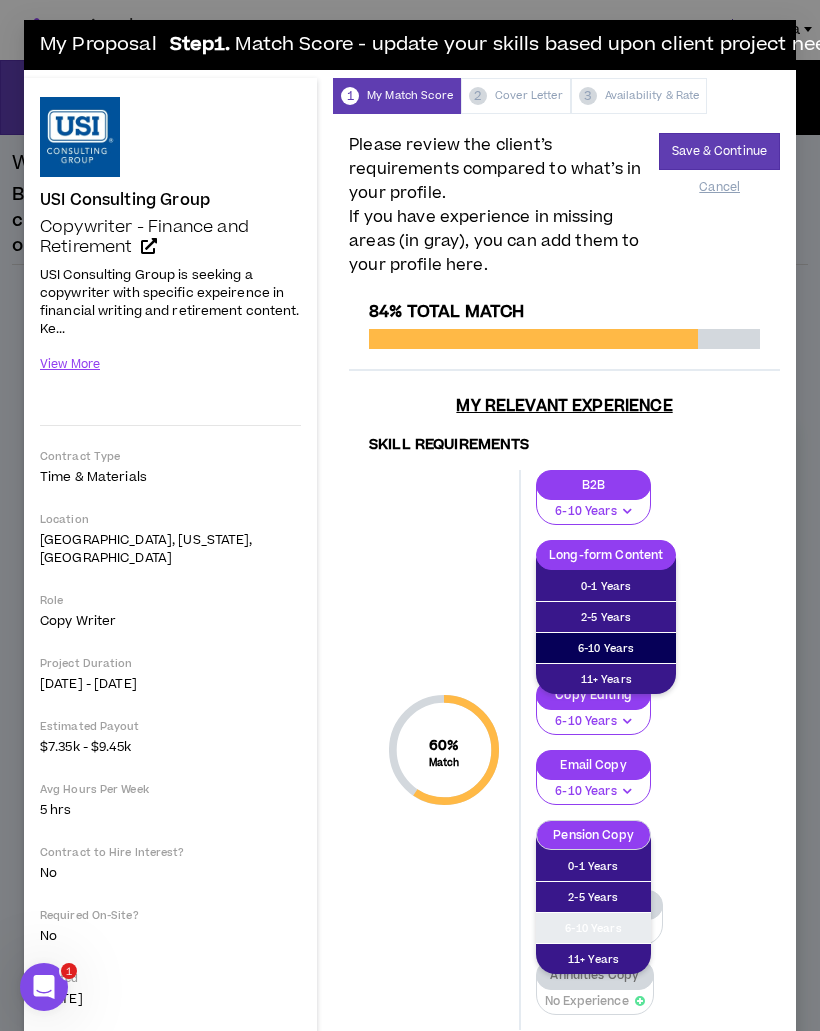 click on "6-10 Years" at bounding box center (593, 928) 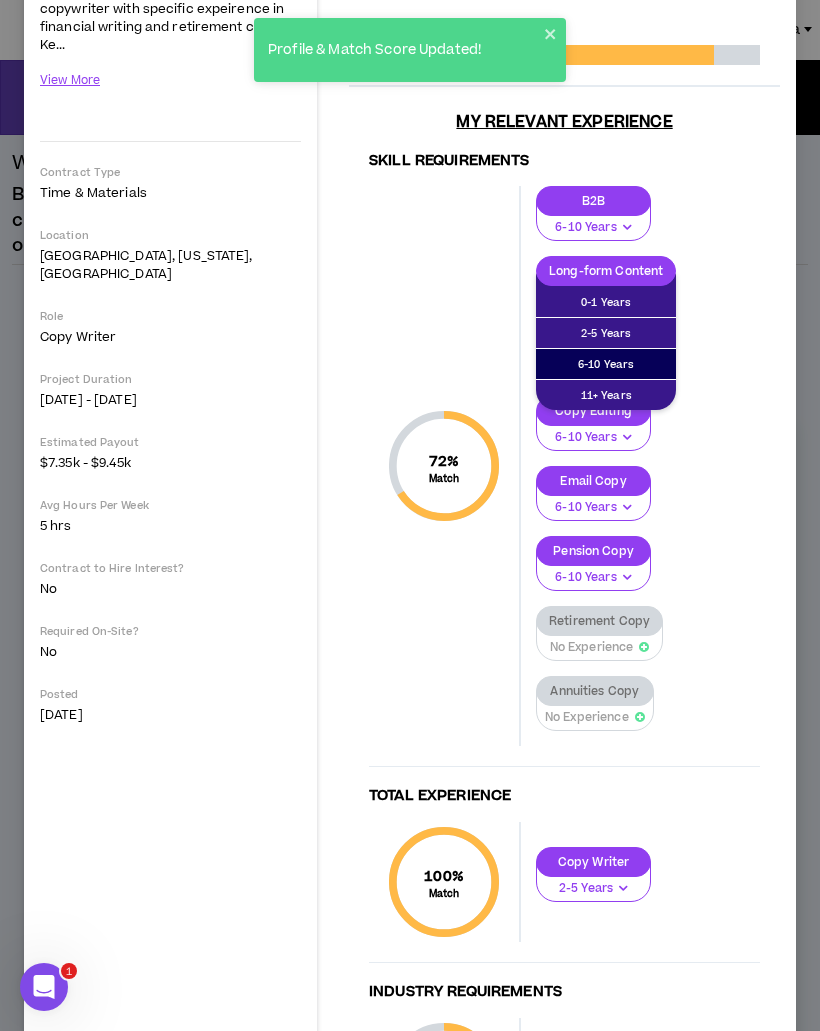 scroll, scrollTop: 284, scrollLeft: 0, axis: vertical 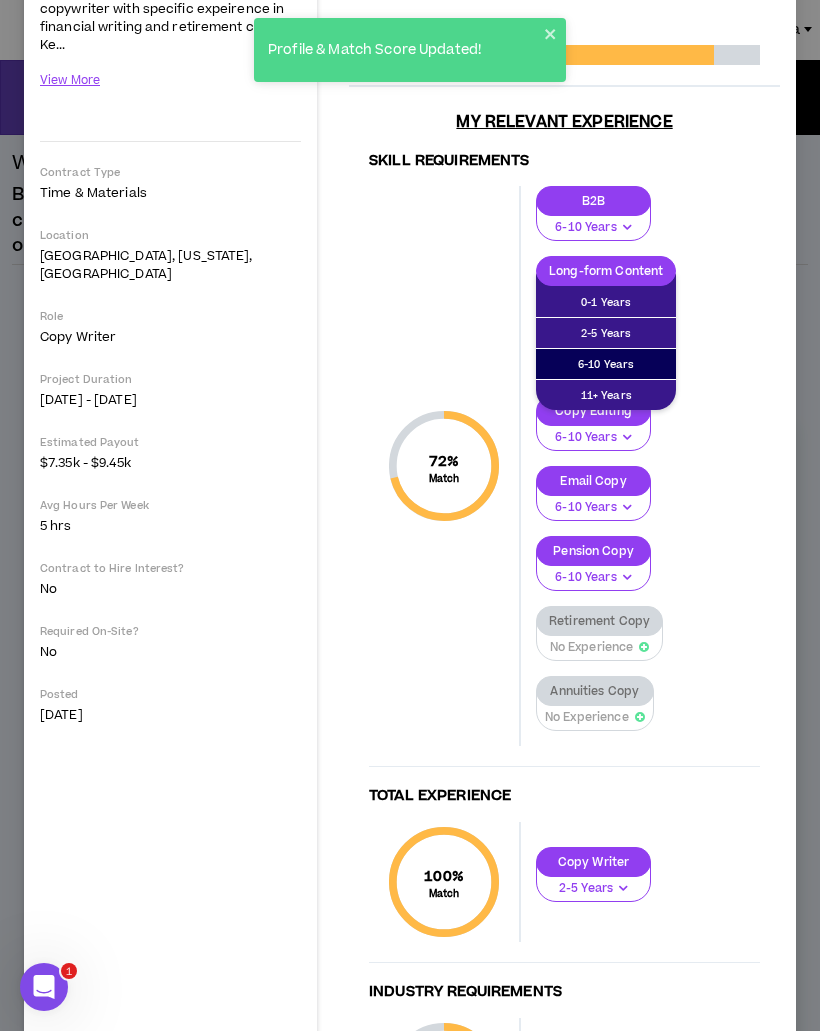 click on "No Experience" at bounding box center (592, 647) 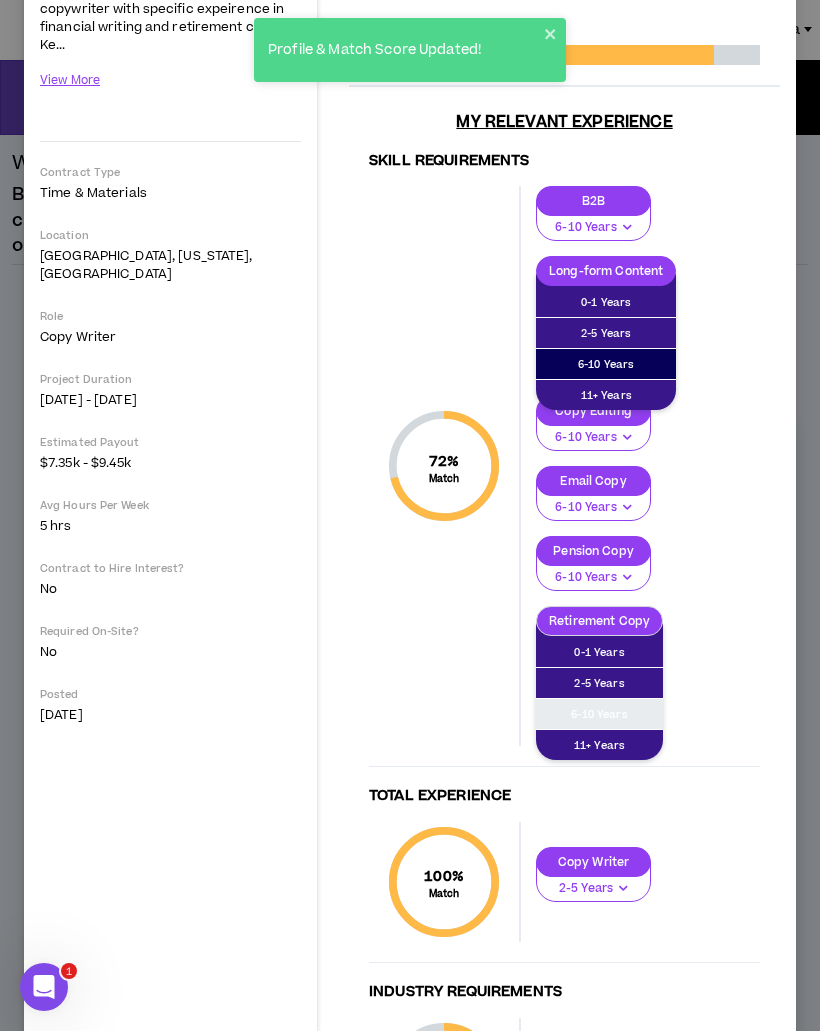 click on "6-10 Years" at bounding box center [599, 714] 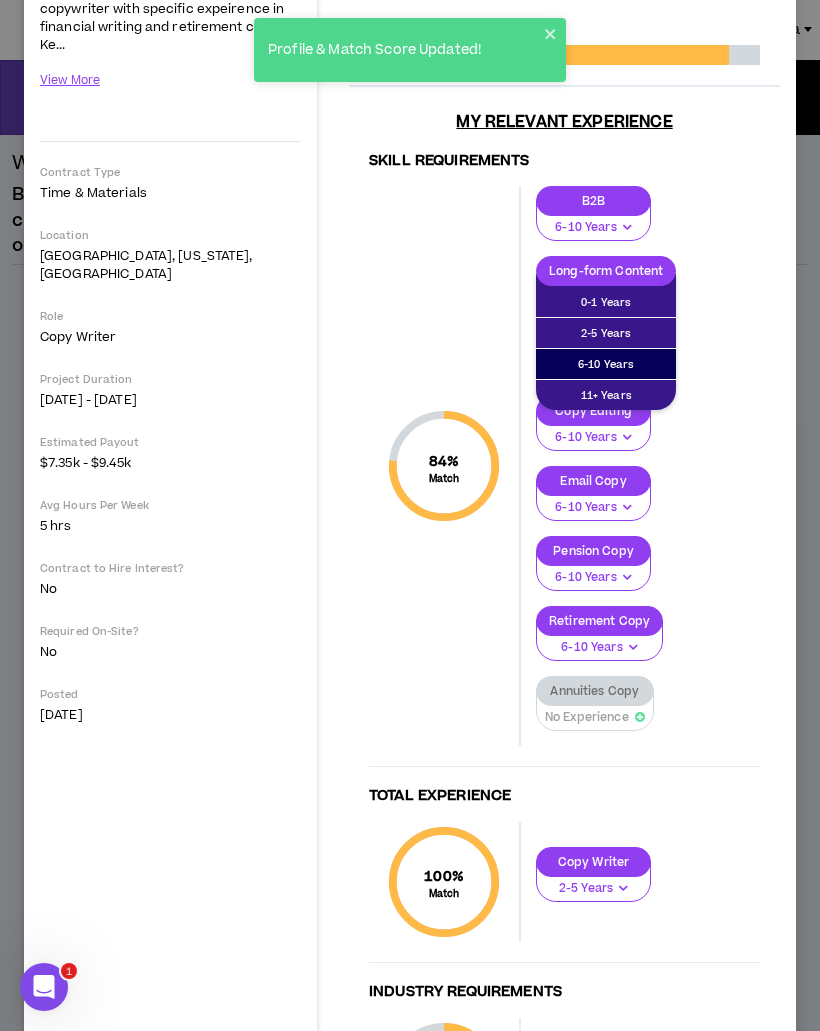 click on "No Experience" at bounding box center [587, 717] 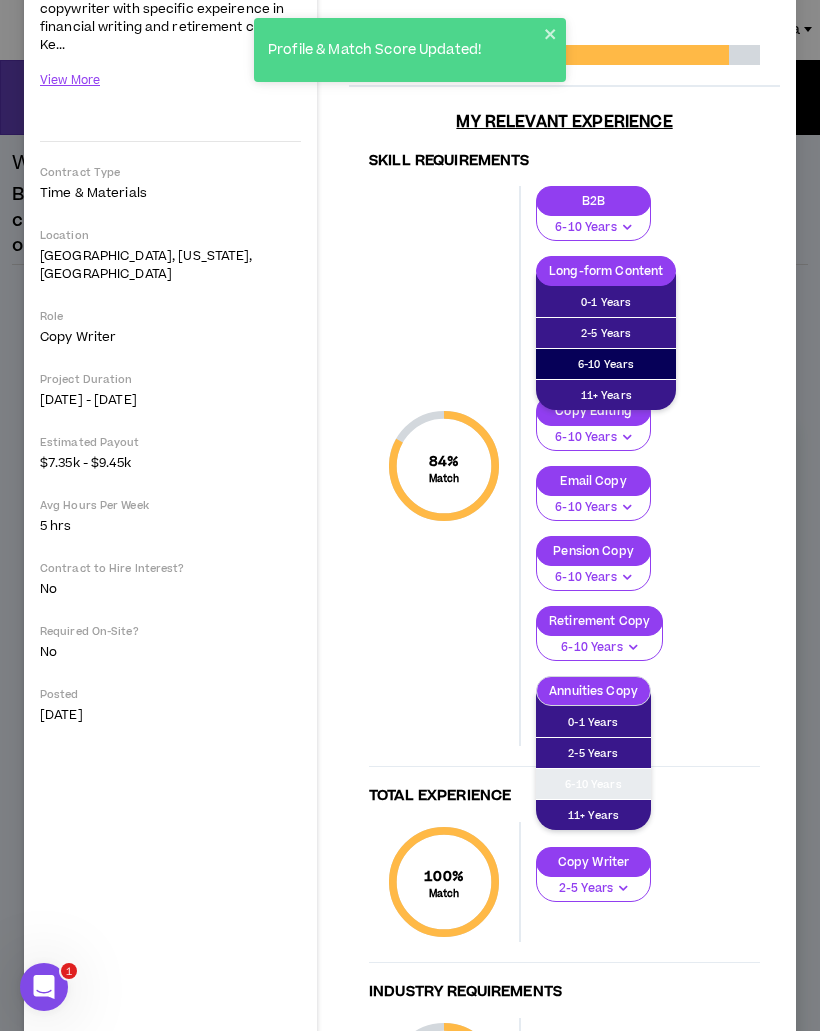click on "6-10 Years" at bounding box center [593, 784] 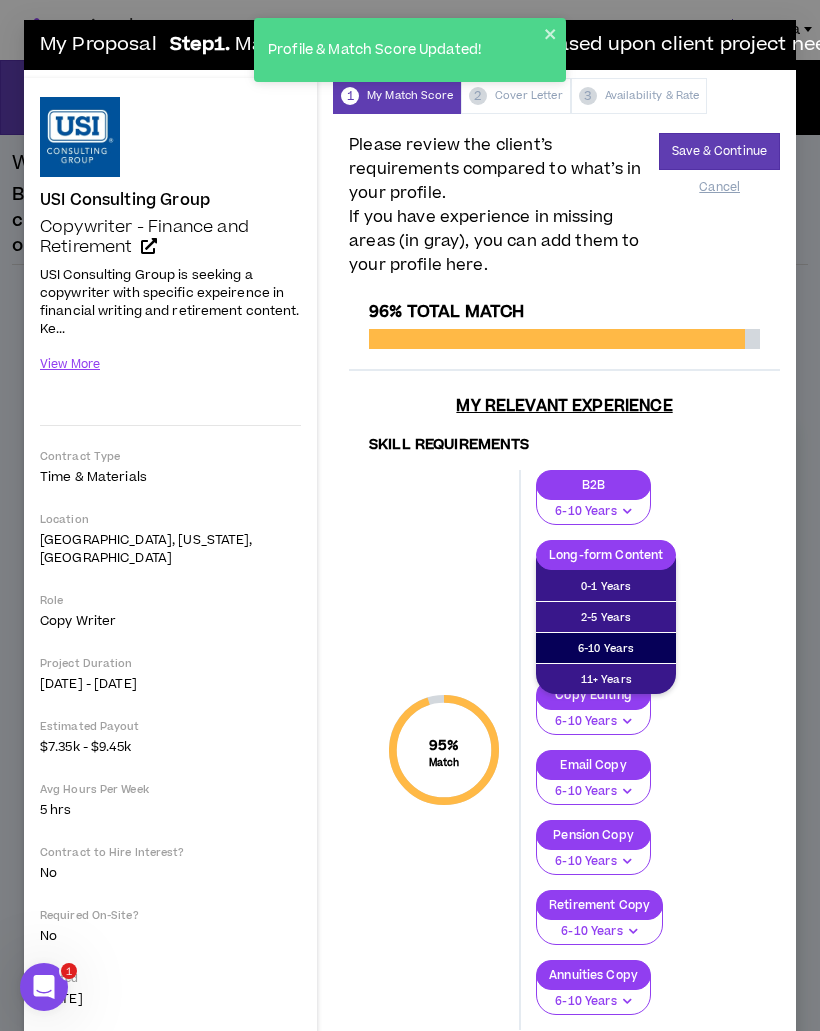 scroll, scrollTop: 0, scrollLeft: 0, axis: both 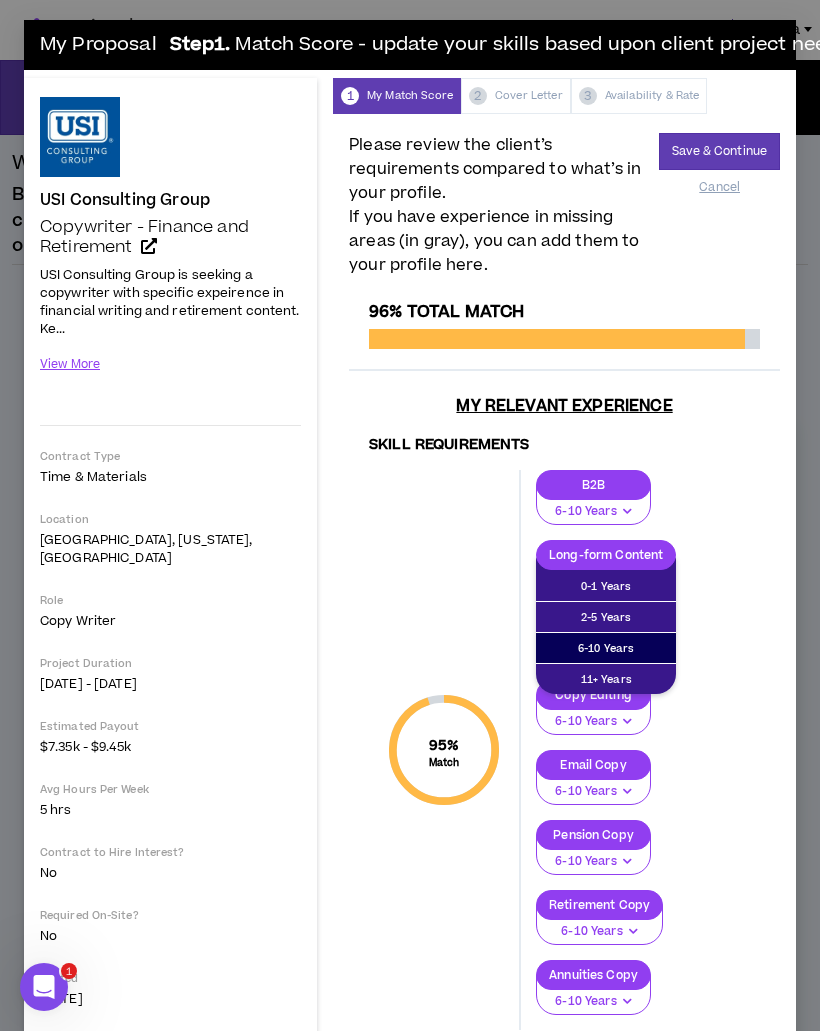 click on "0-1 Years 2-5 Years 6-10 Years 11+ Years" at bounding box center [606, 625] 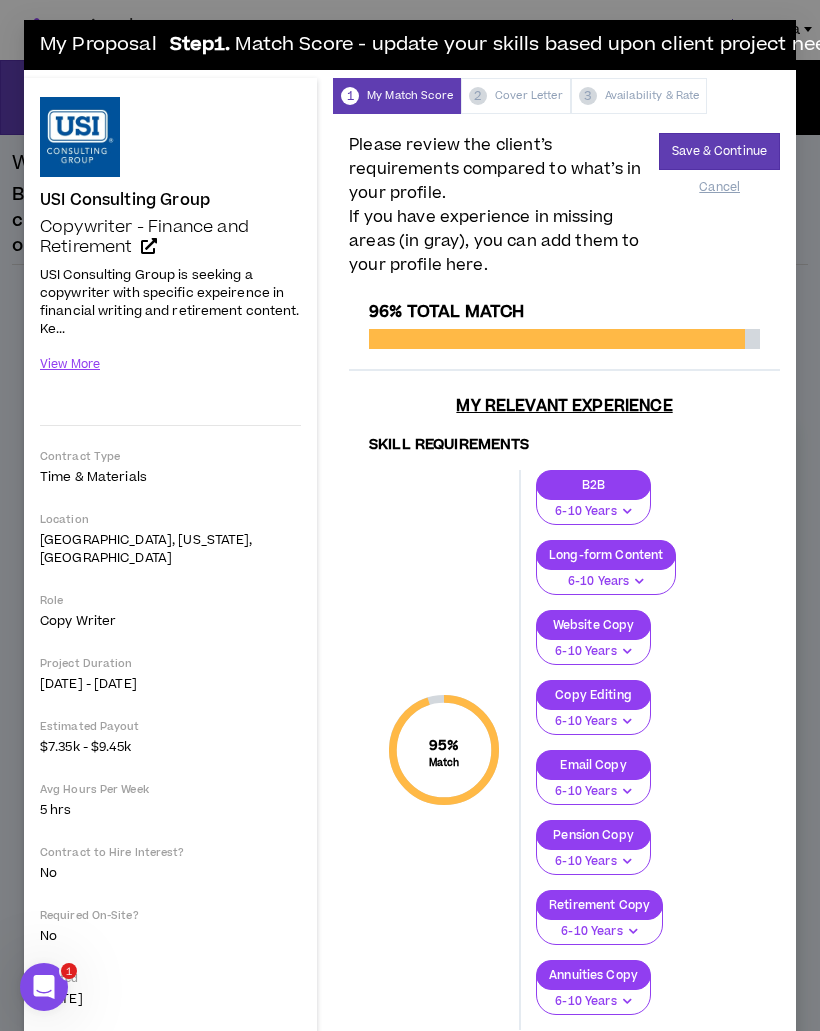 scroll, scrollTop: 0, scrollLeft: 0, axis: both 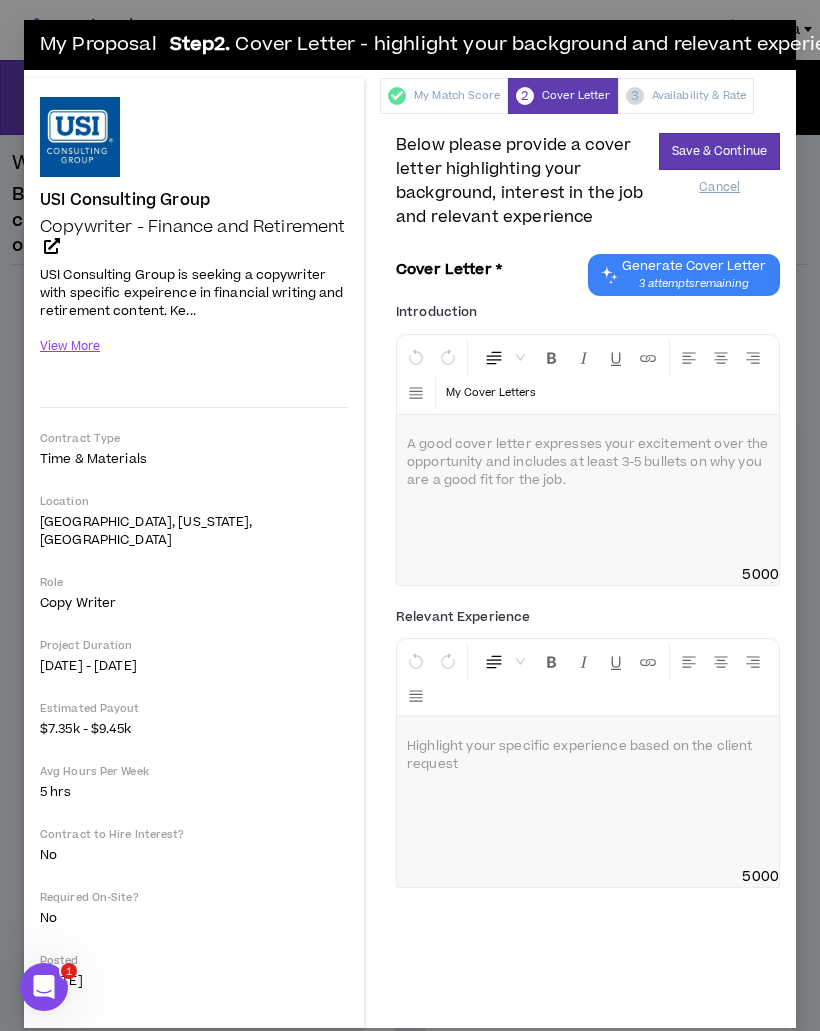 click on "View More" at bounding box center [70, 346] 